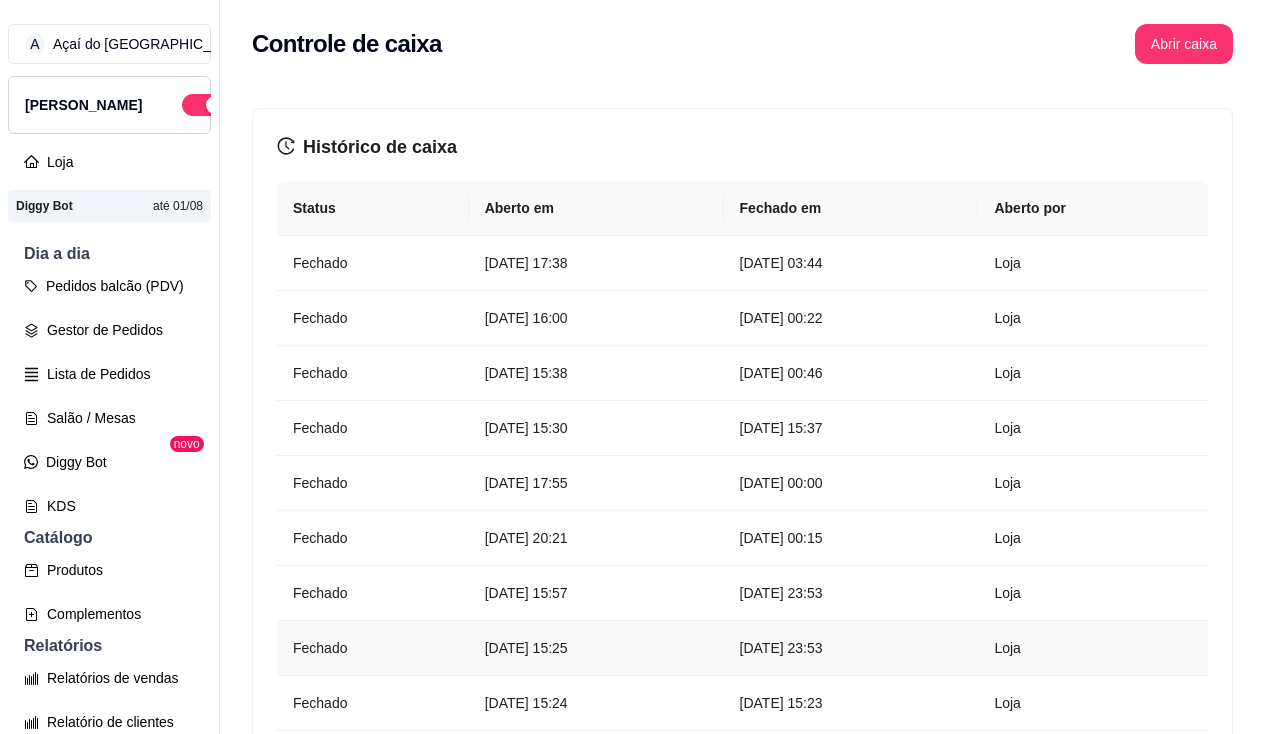 scroll, scrollTop: 0, scrollLeft: 0, axis: both 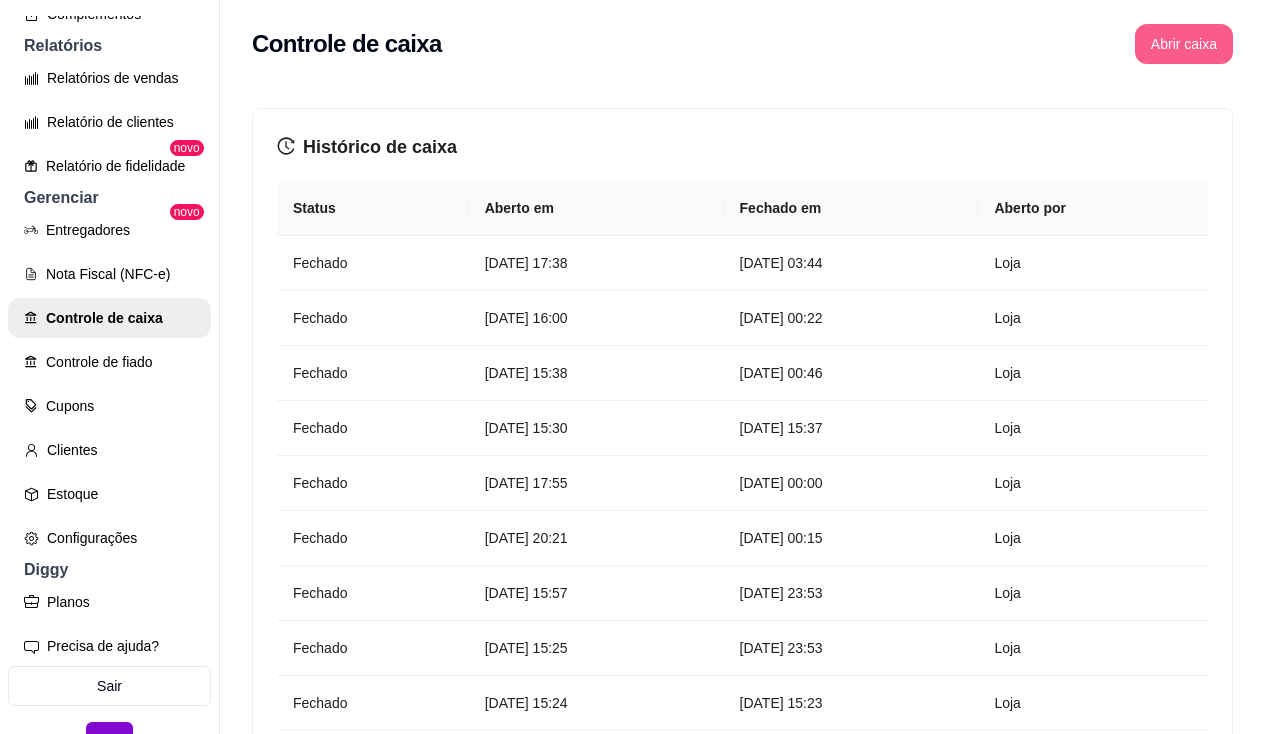 click on "Abrir caixa" at bounding box center [1184, 44] 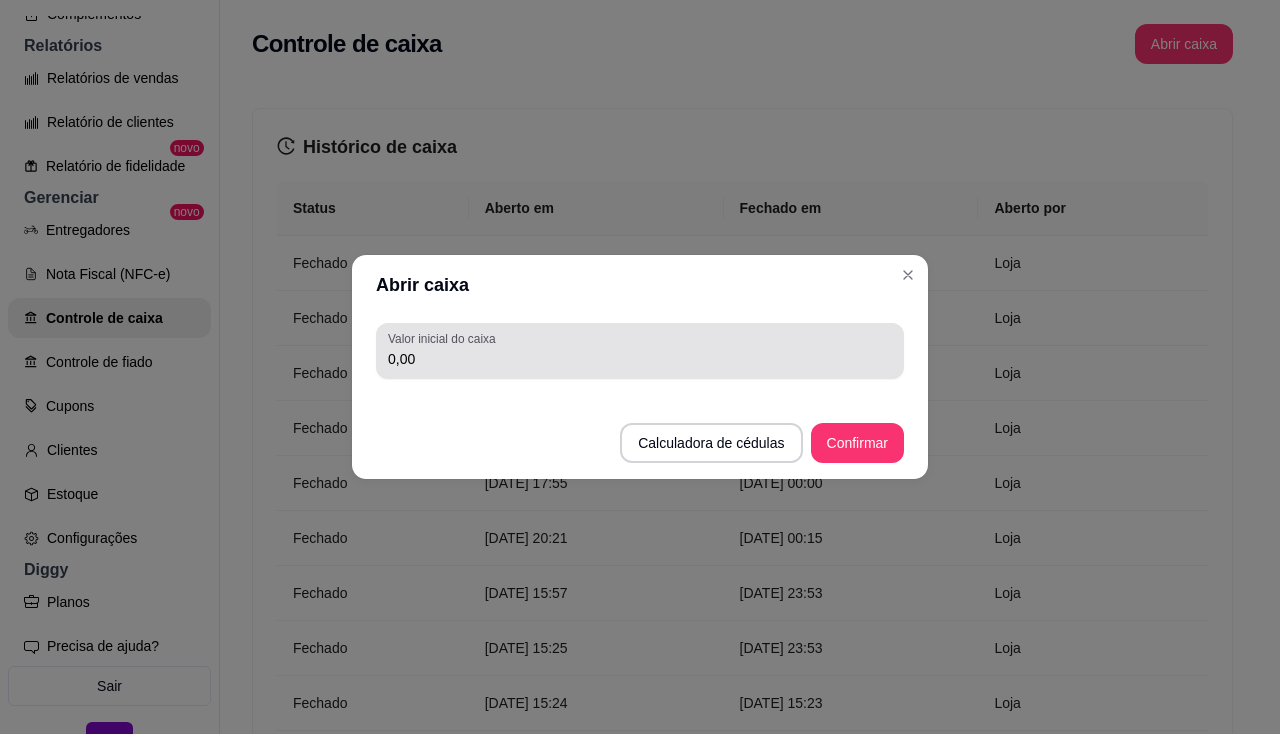 click on "Valor inicial do caixa 0,00" at bounding box center [640, 351] 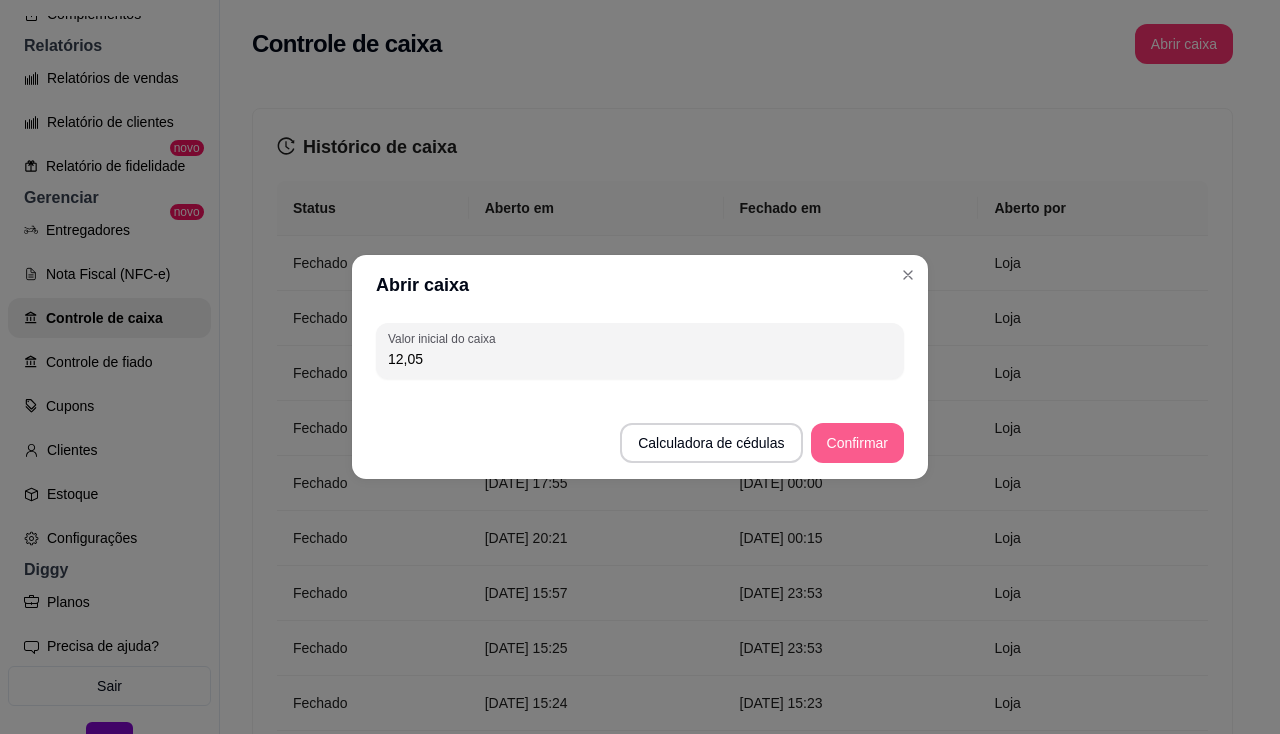 type on "12,05" 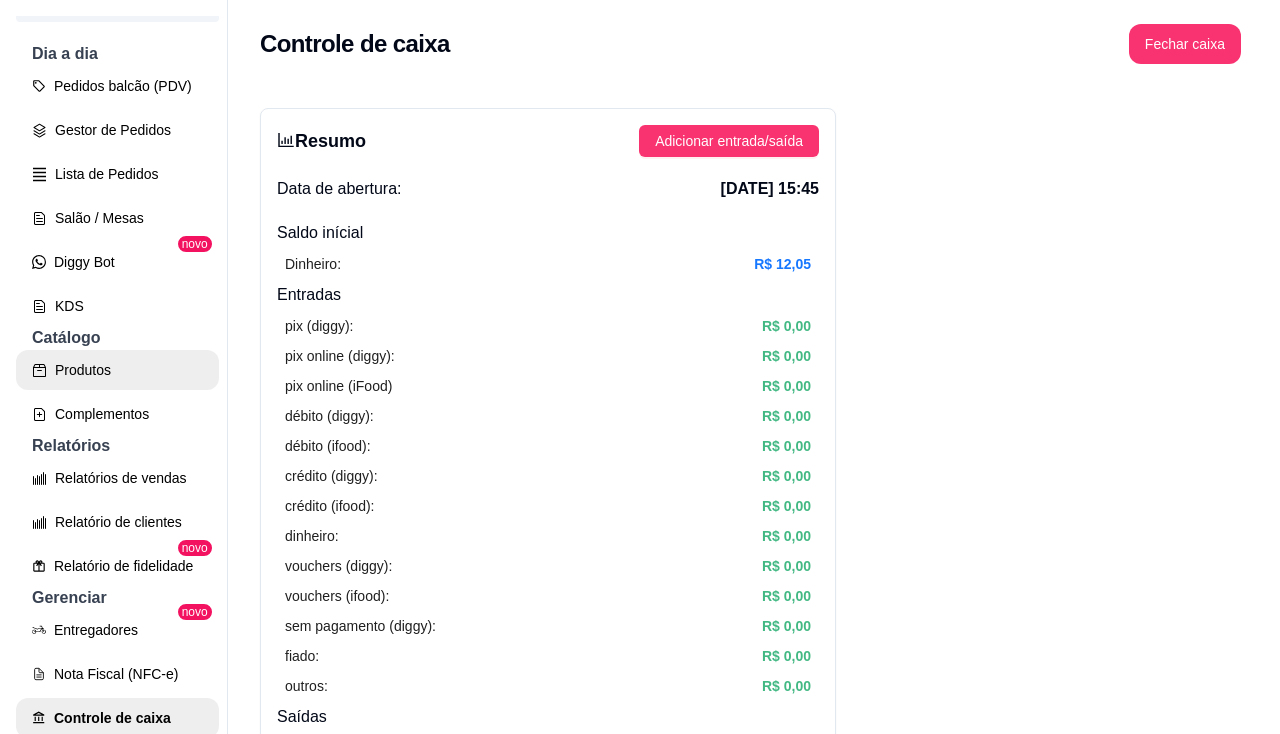 scroll, scrollTop: 100, scrollLeft: 0, axis: vertical 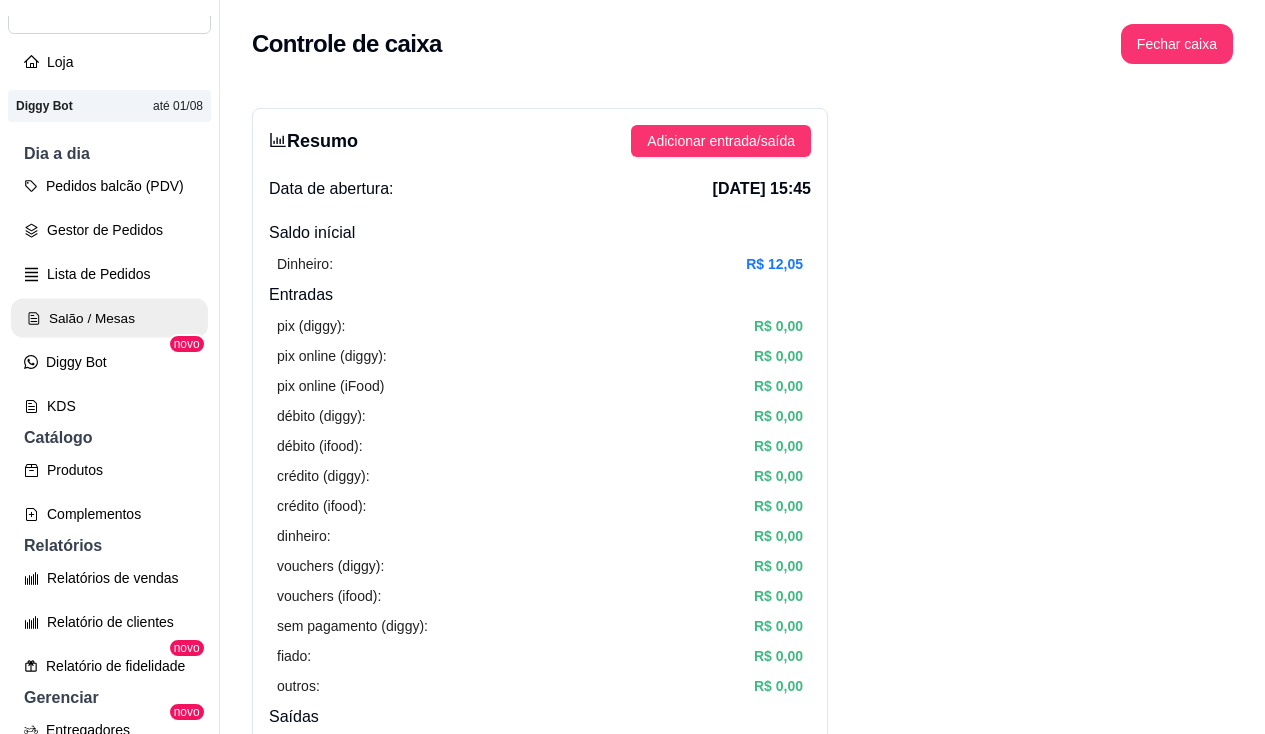 click on "Salão / Mesas" at bounding box center (109, 318) 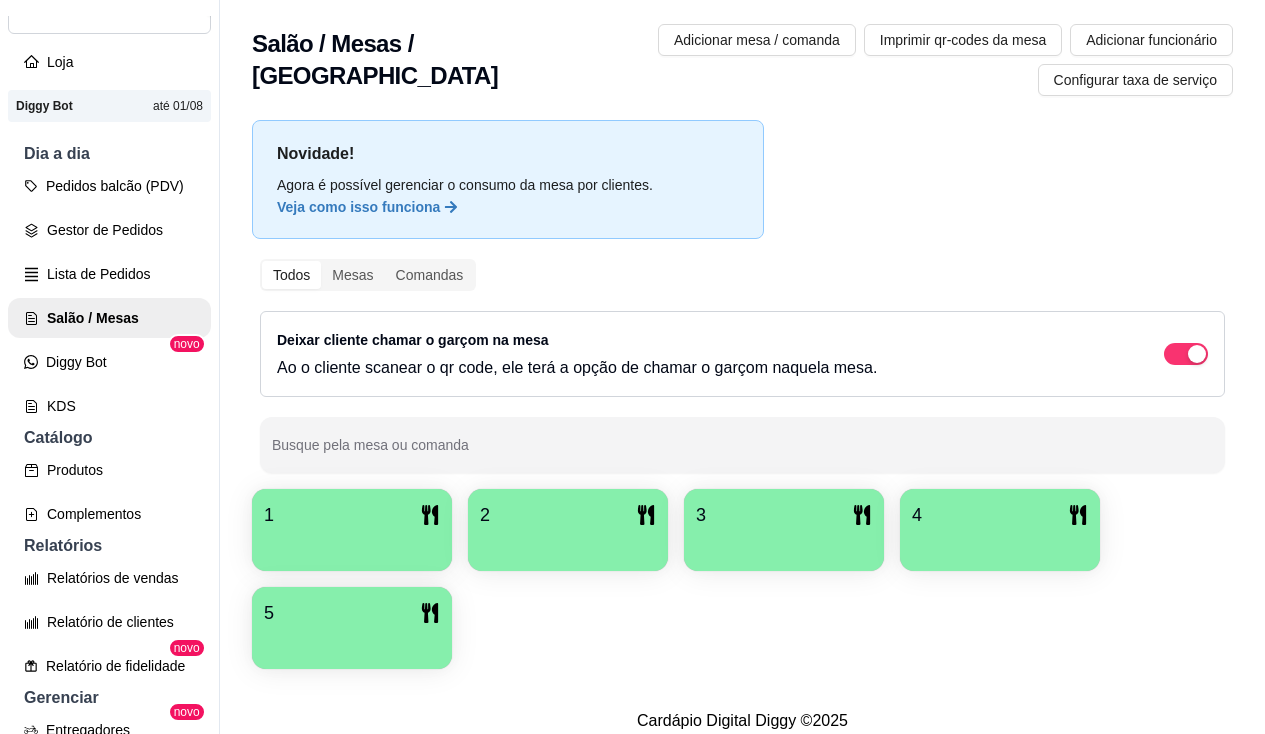 click at bounding box center (352, 544) 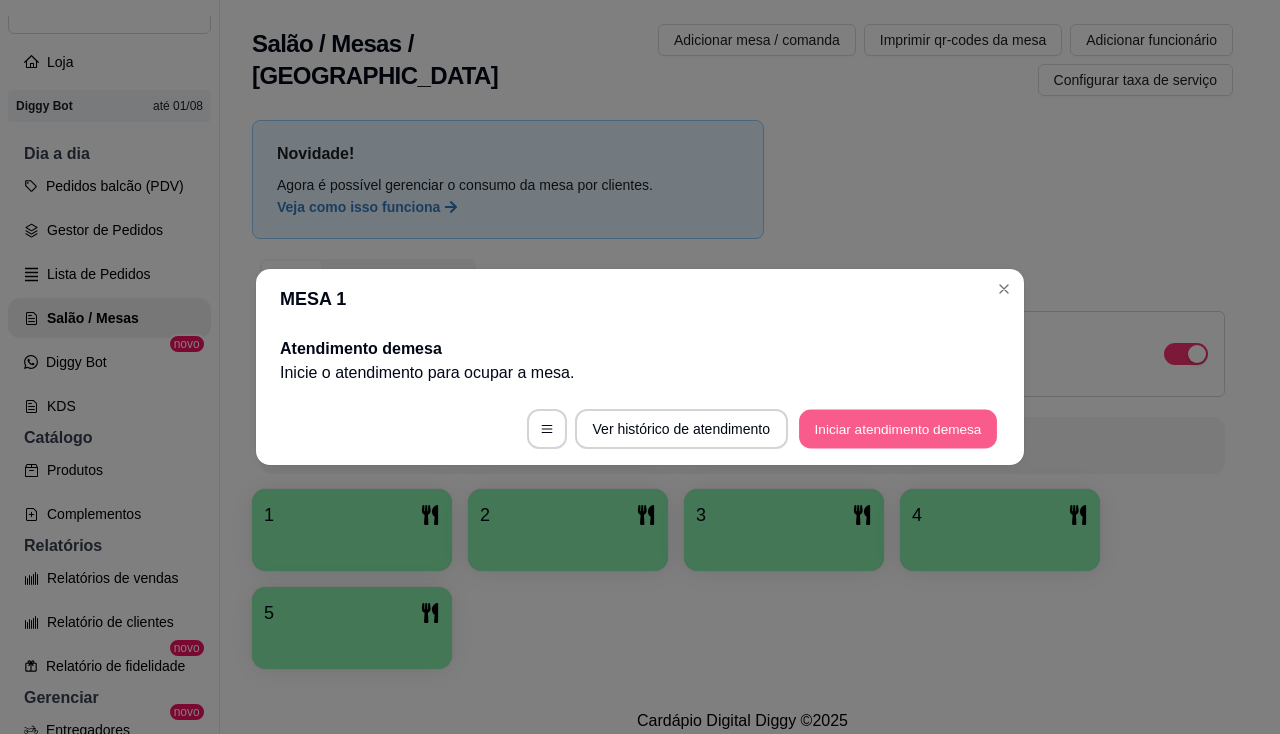 click on "Iniciar atendimento de  mesa" at bounding box center (898, 429) 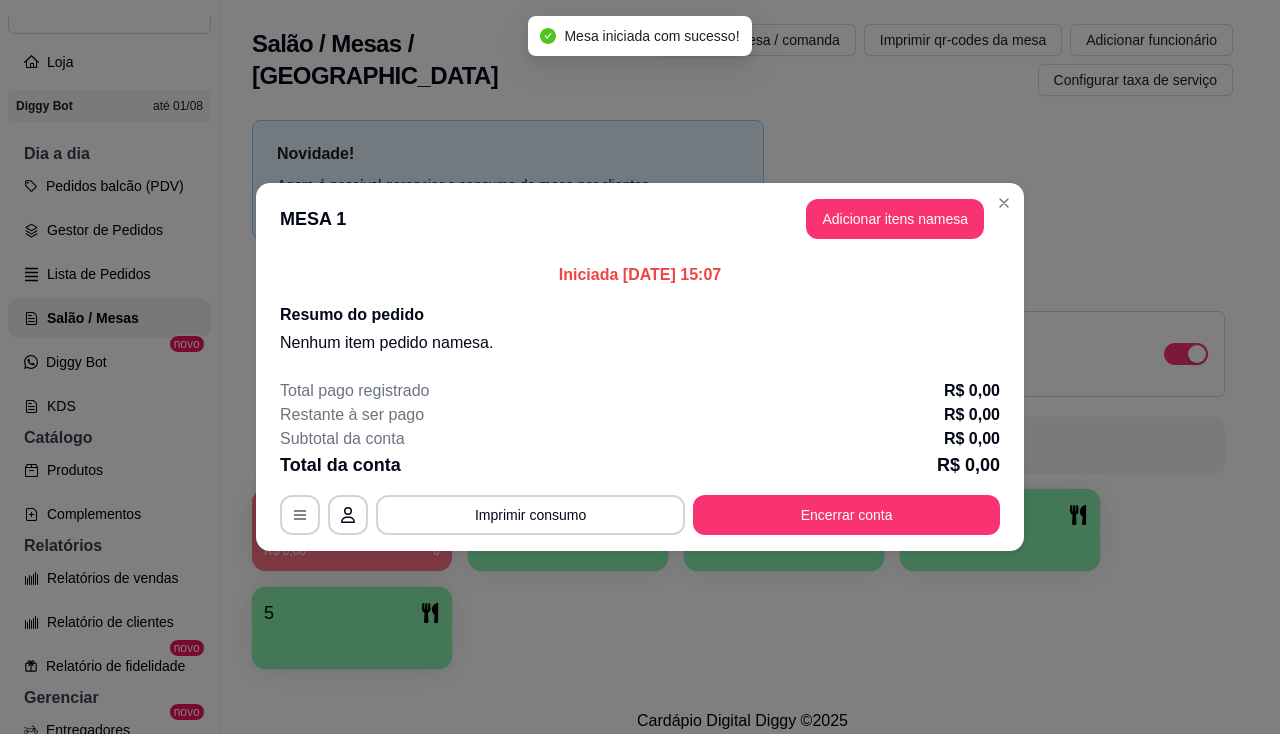 click on "Adicionar itens na  mesa" at bounding box center [895, 219] 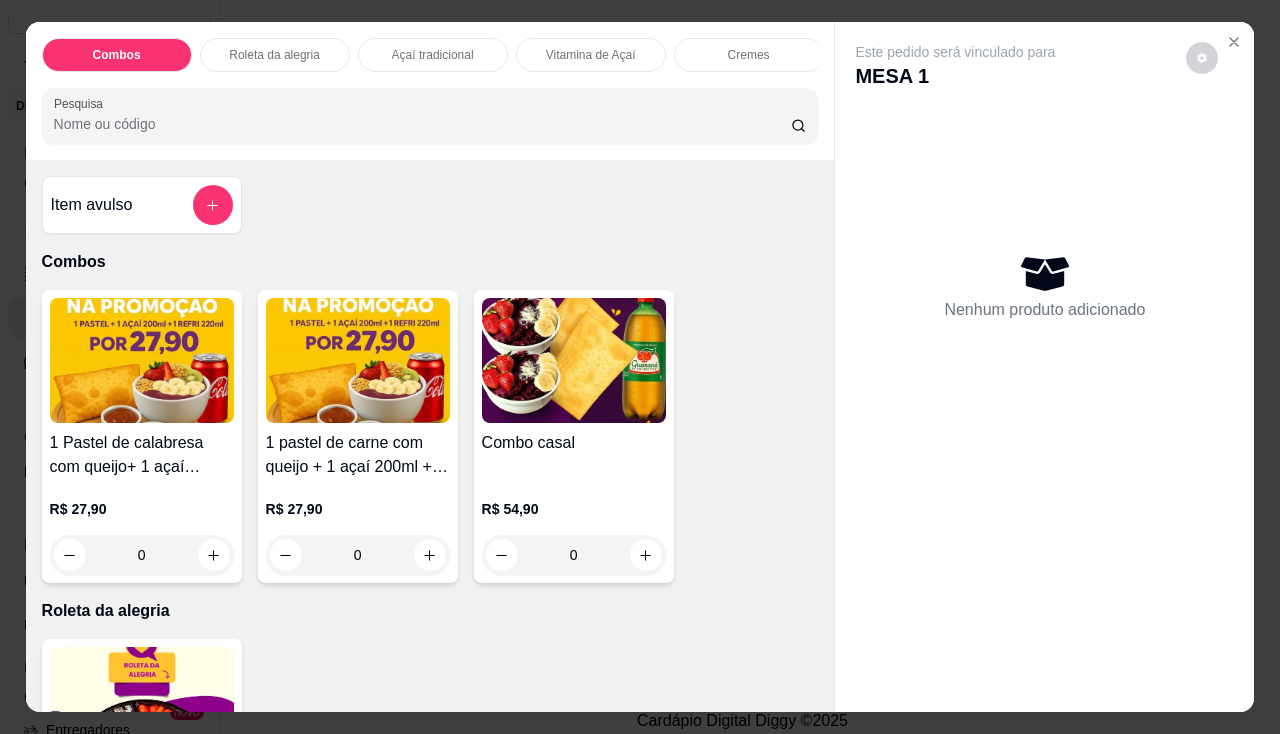 scroll, scrollTop: 700, scrollLeft: 0, axis: vertical 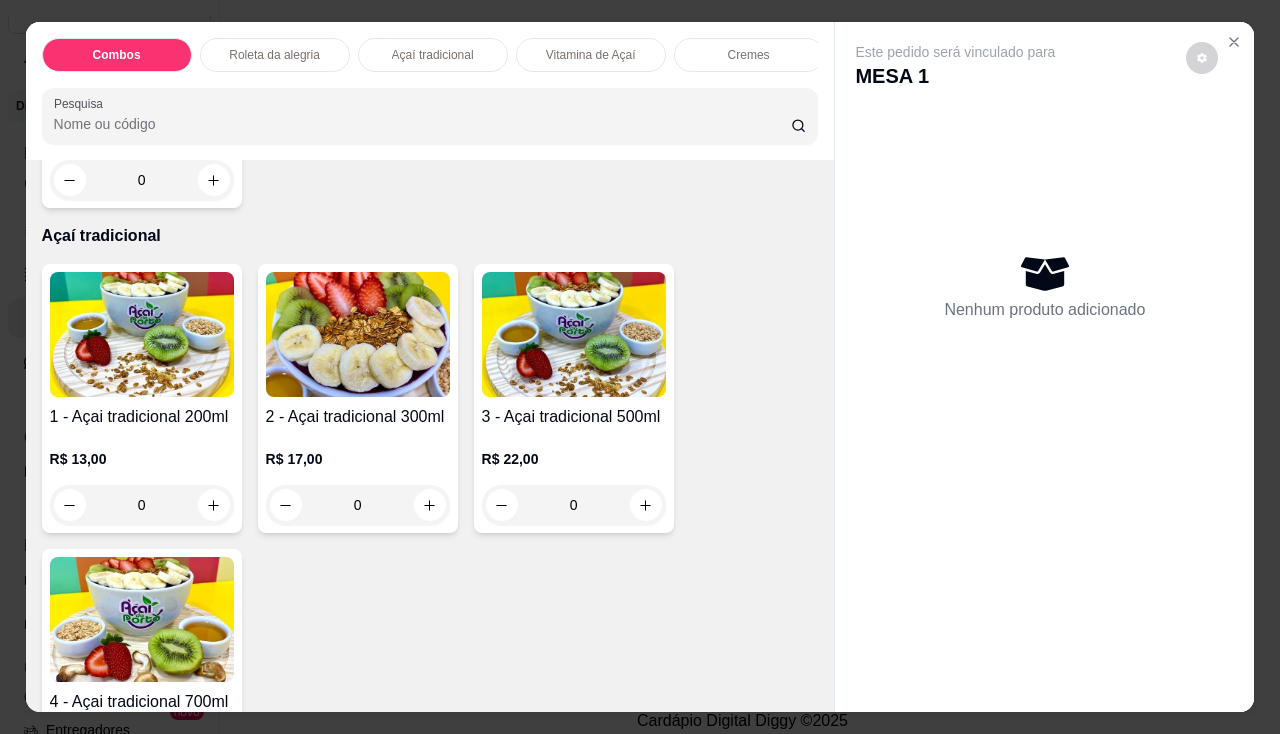 click on "0" at bounding box center (142, 505) 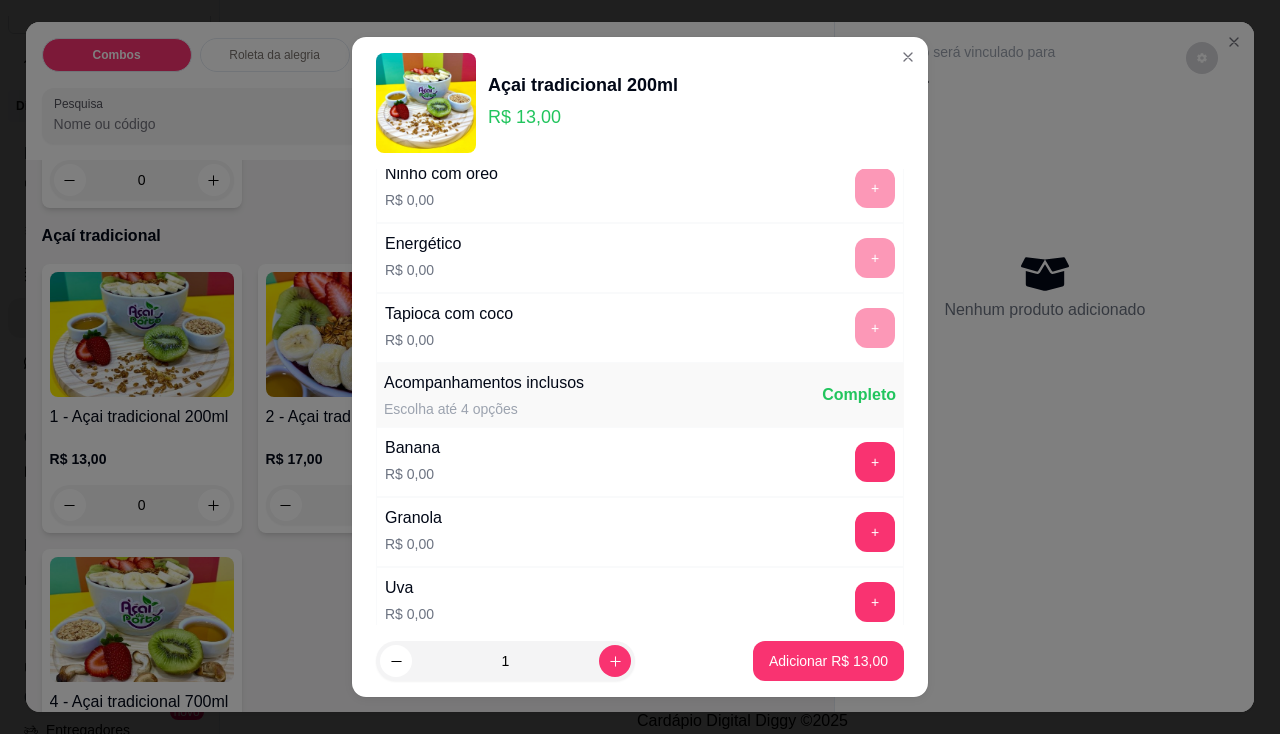 scroll, scrollTop: 400, scrollLeft: 0, axis: vertical 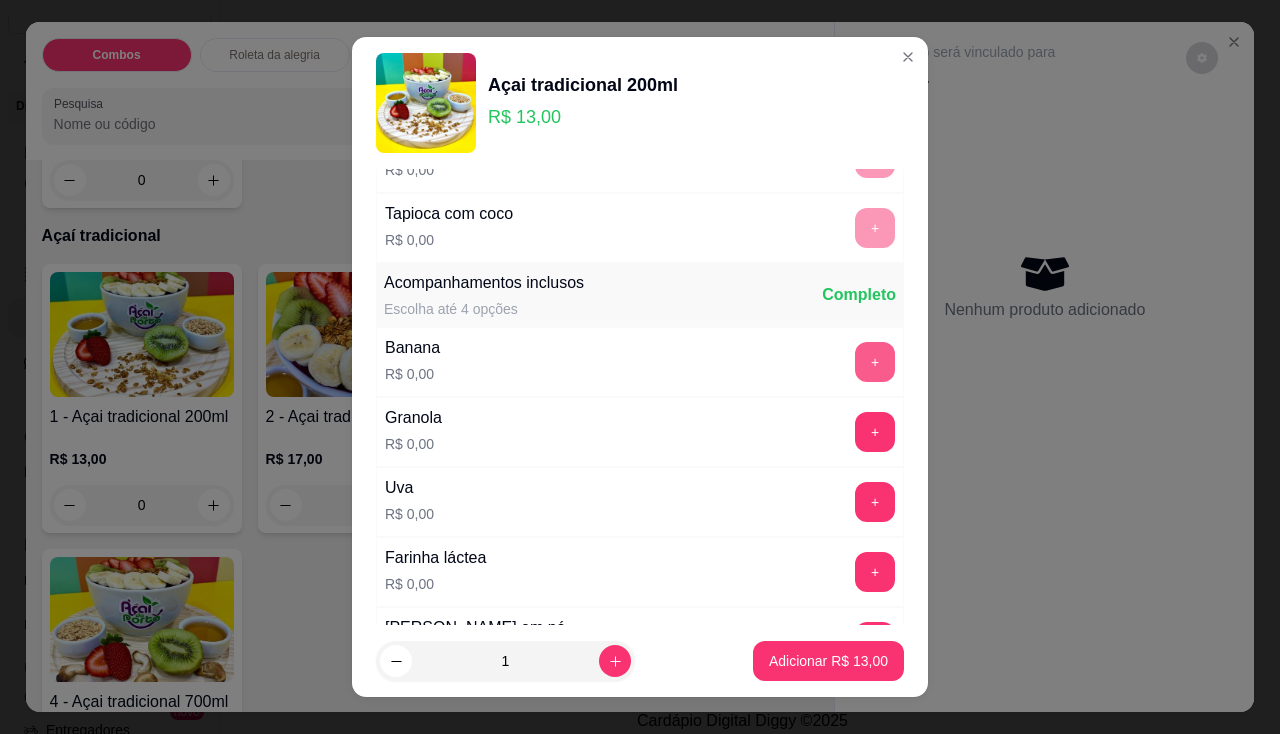 click on "+" at bounding box center [875, 362] 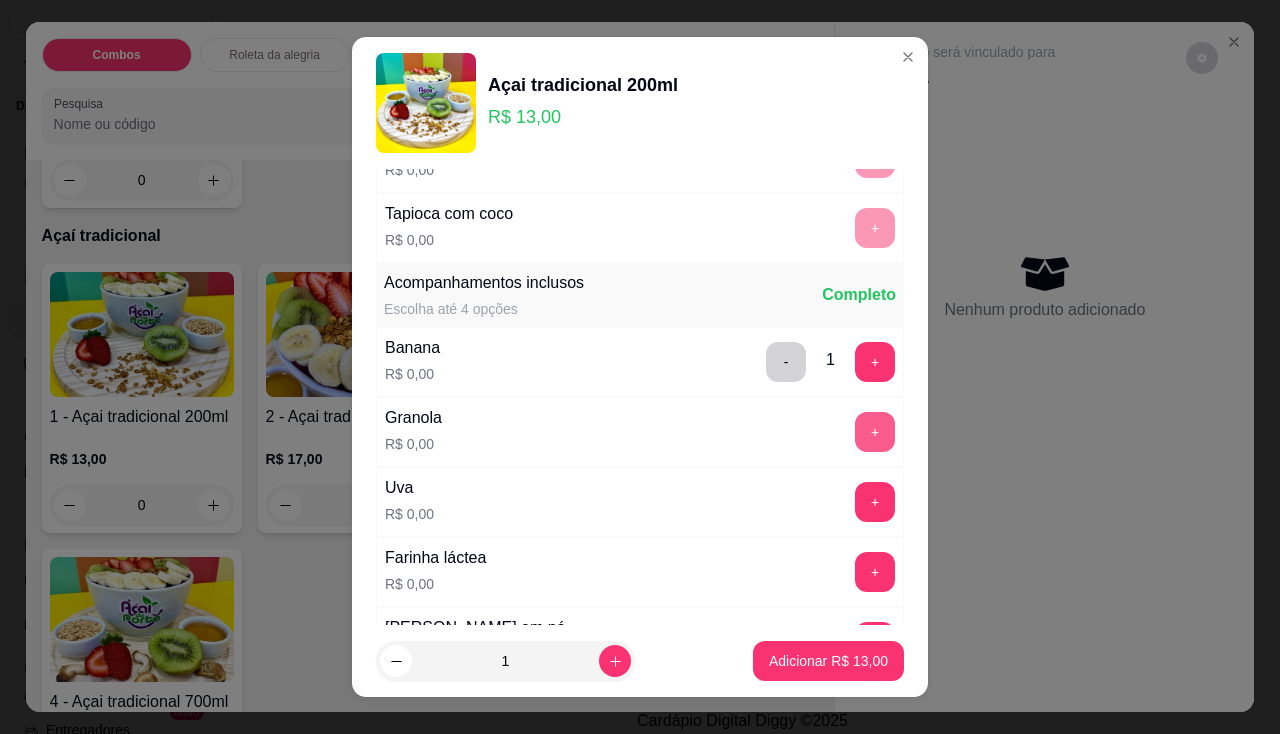 click on "Granola R$ 0,00 +" at bounding box center [640, 432] 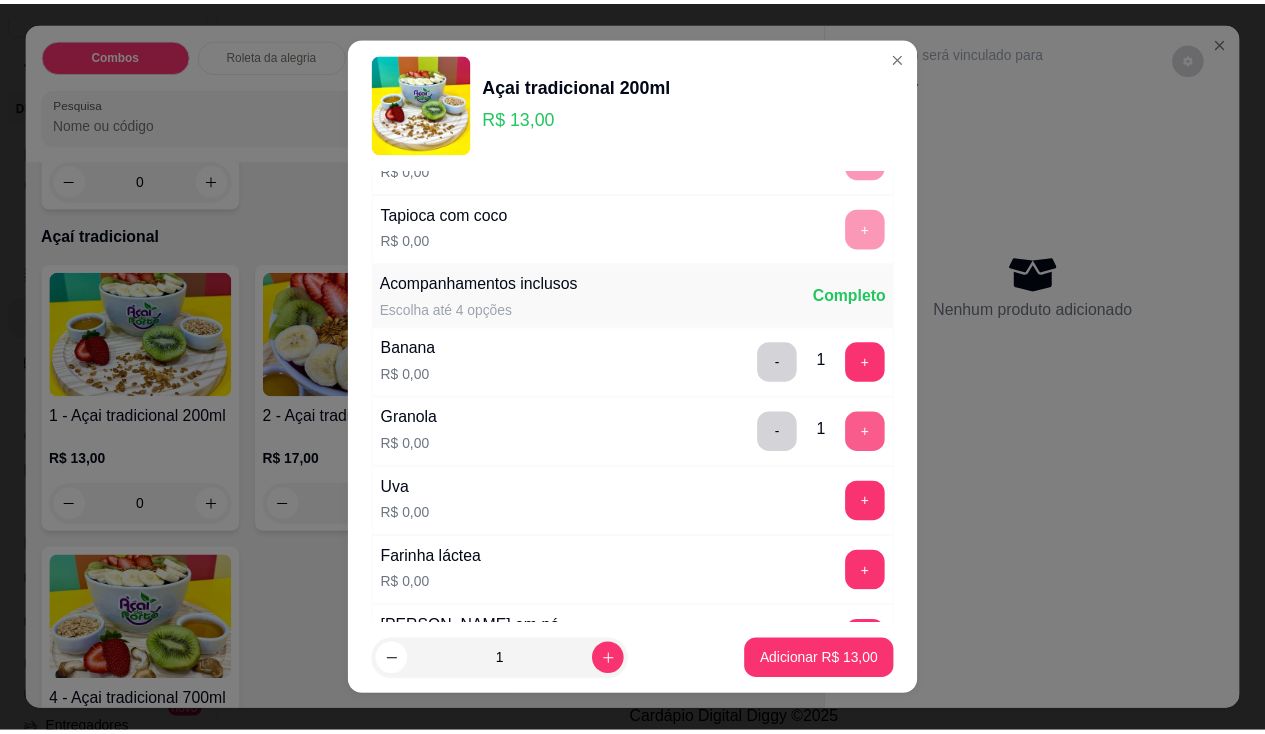 scroll, scrollTop: 600, scrollLeft: 0, axis: vertical 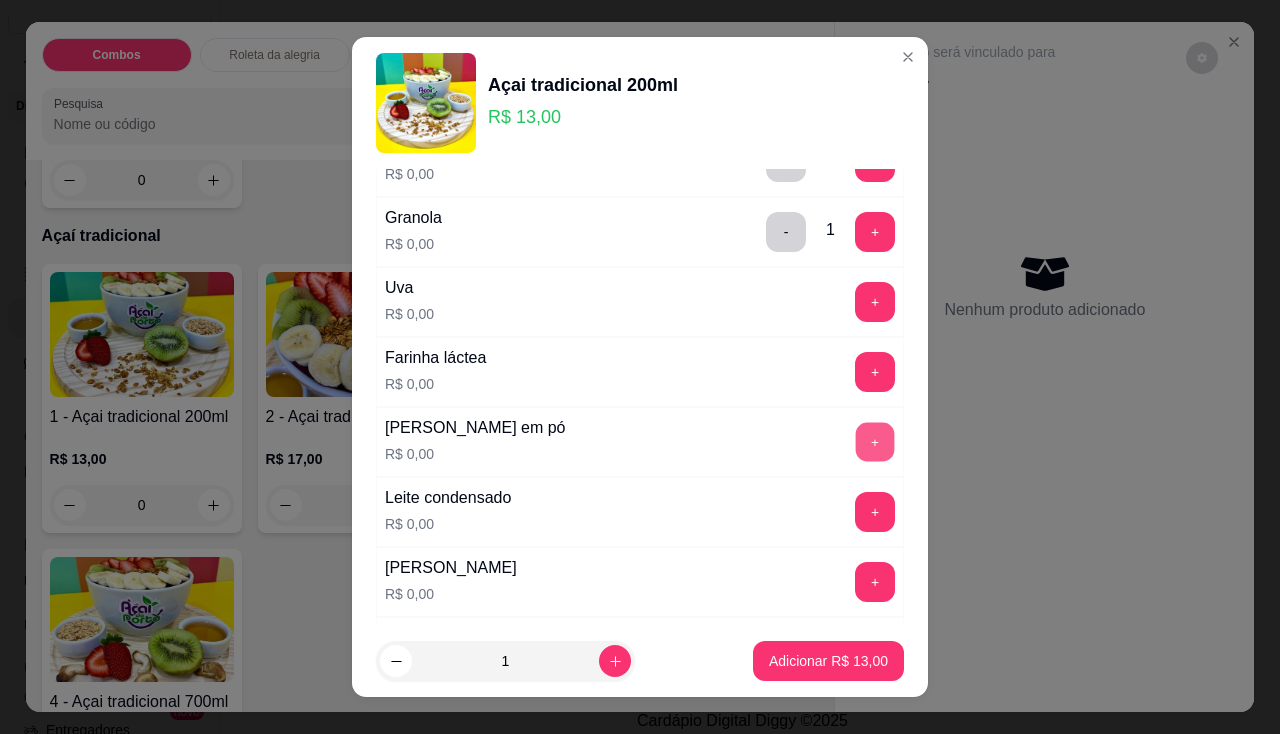 click on "+" at bounding box center [875, 441] 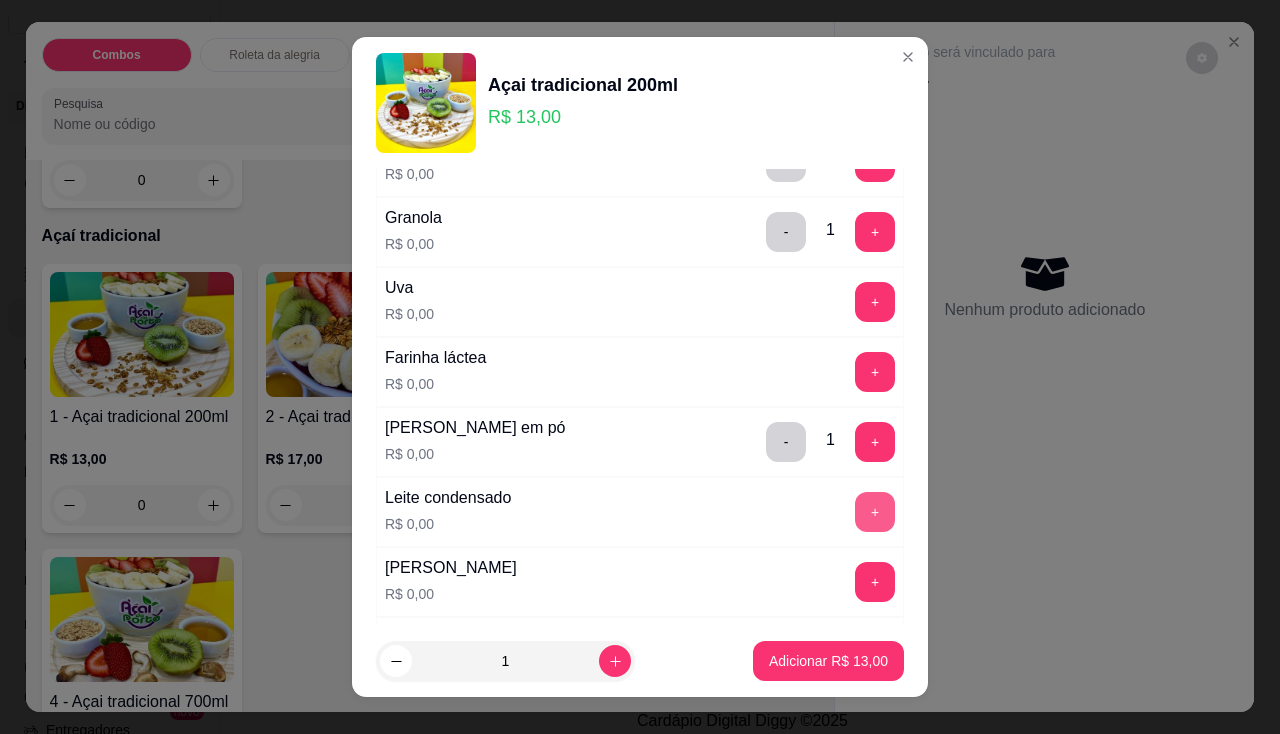 click on "+" at bounding box center (875, 512) 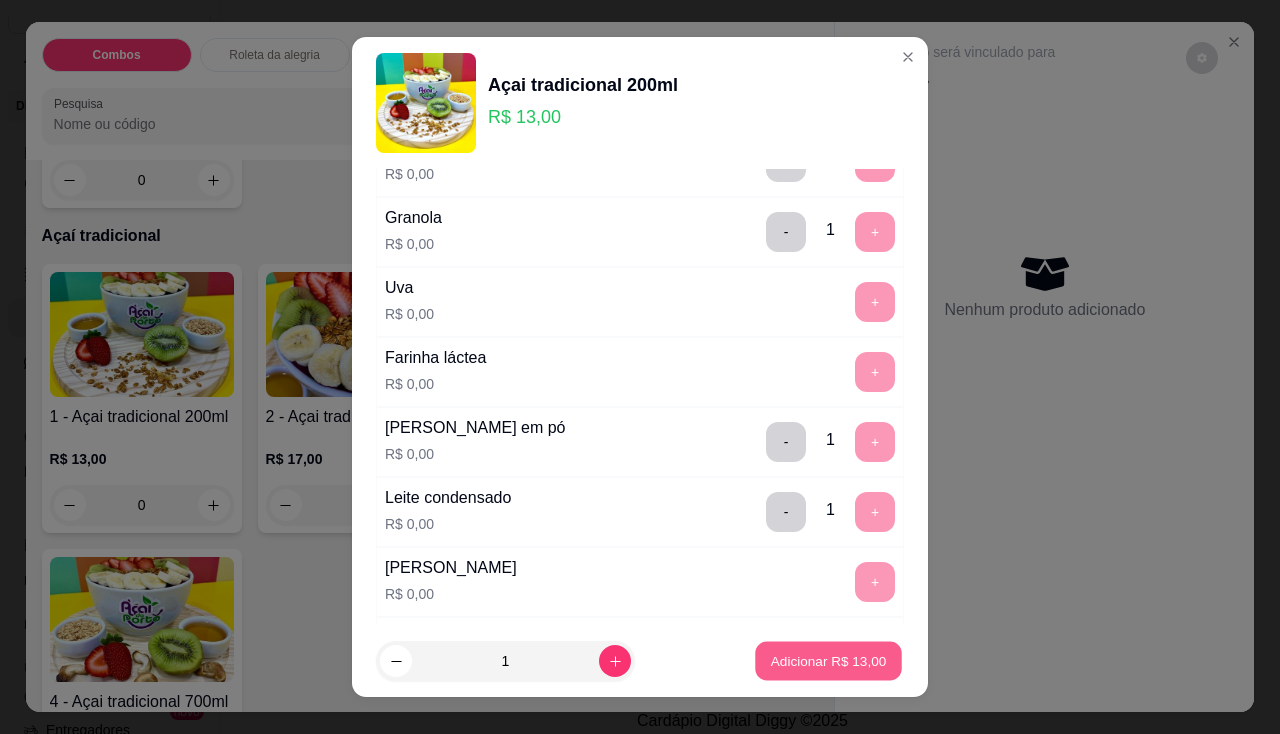 click on "Adicionar   R$ 13,00" at bounding box center [829, 661] 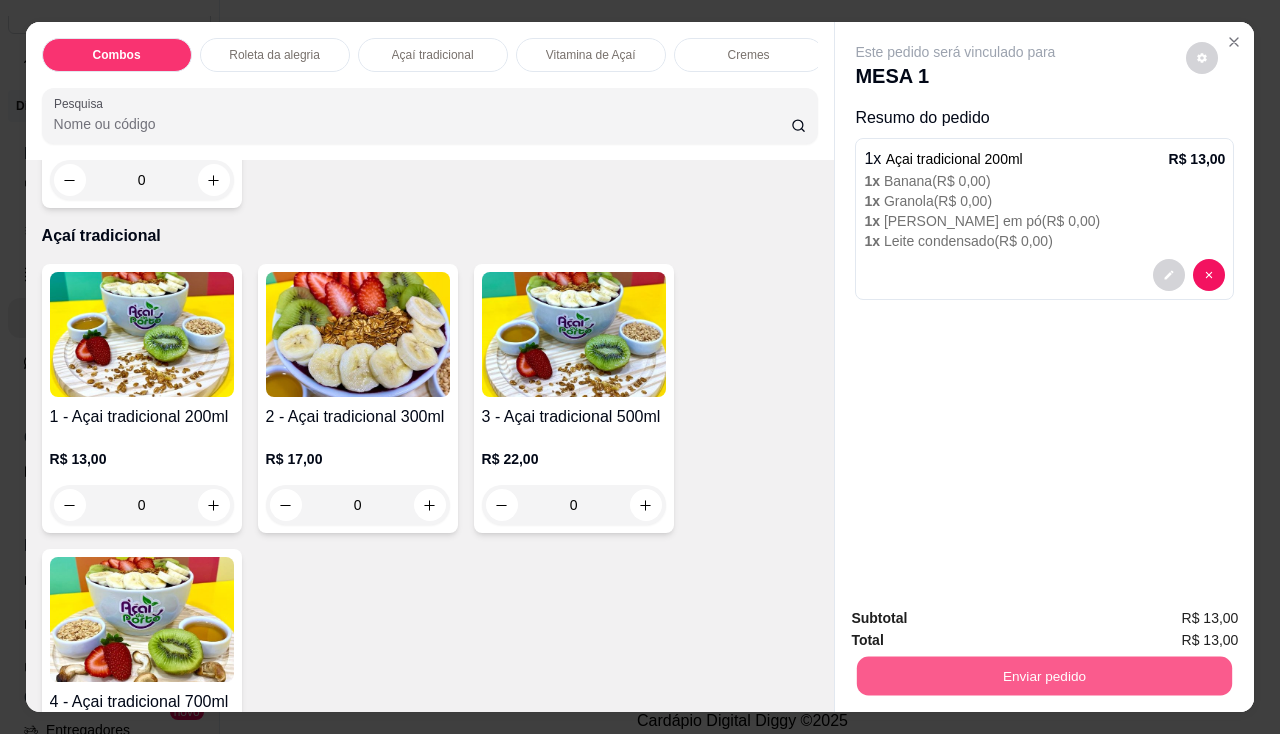 click on "Enviar pedido" at bounding box center [1044, 676] 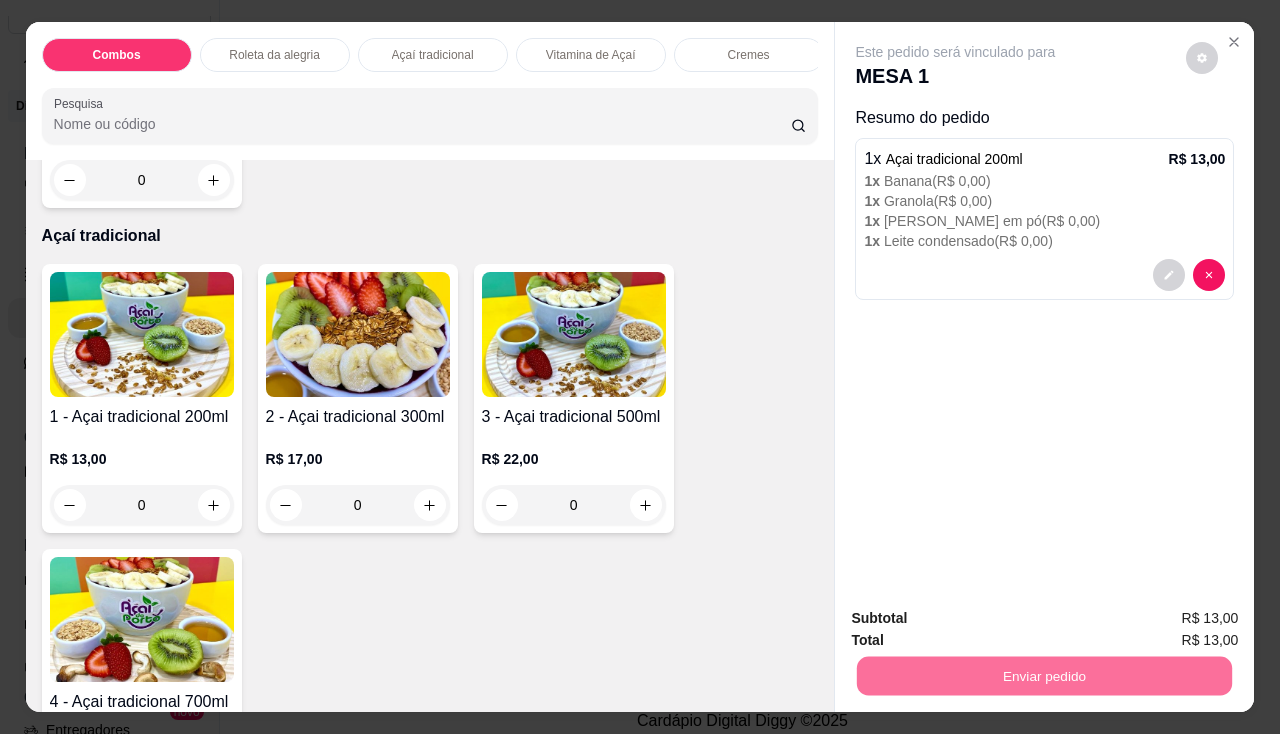 click on "Não registrar e enviar pedido" at bounding box center (979, 620) 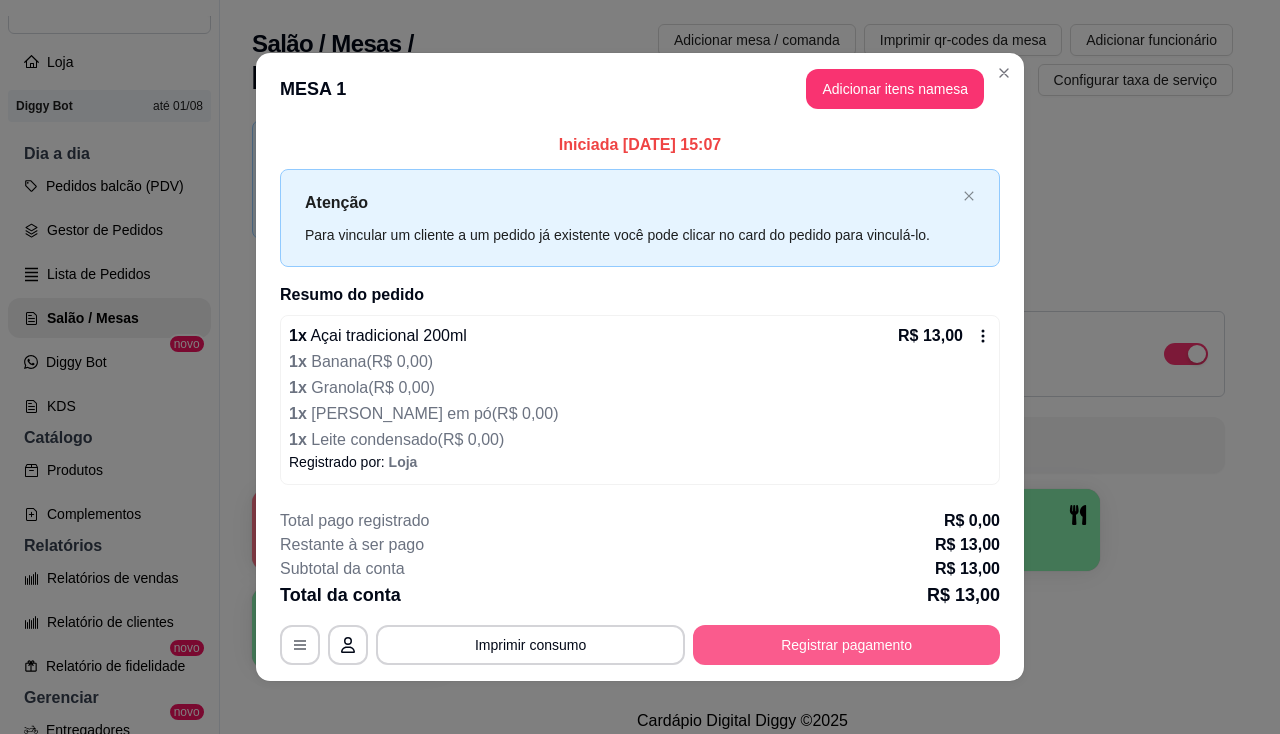 click on "Registrar pagamento" at bounding box center [846, 645] 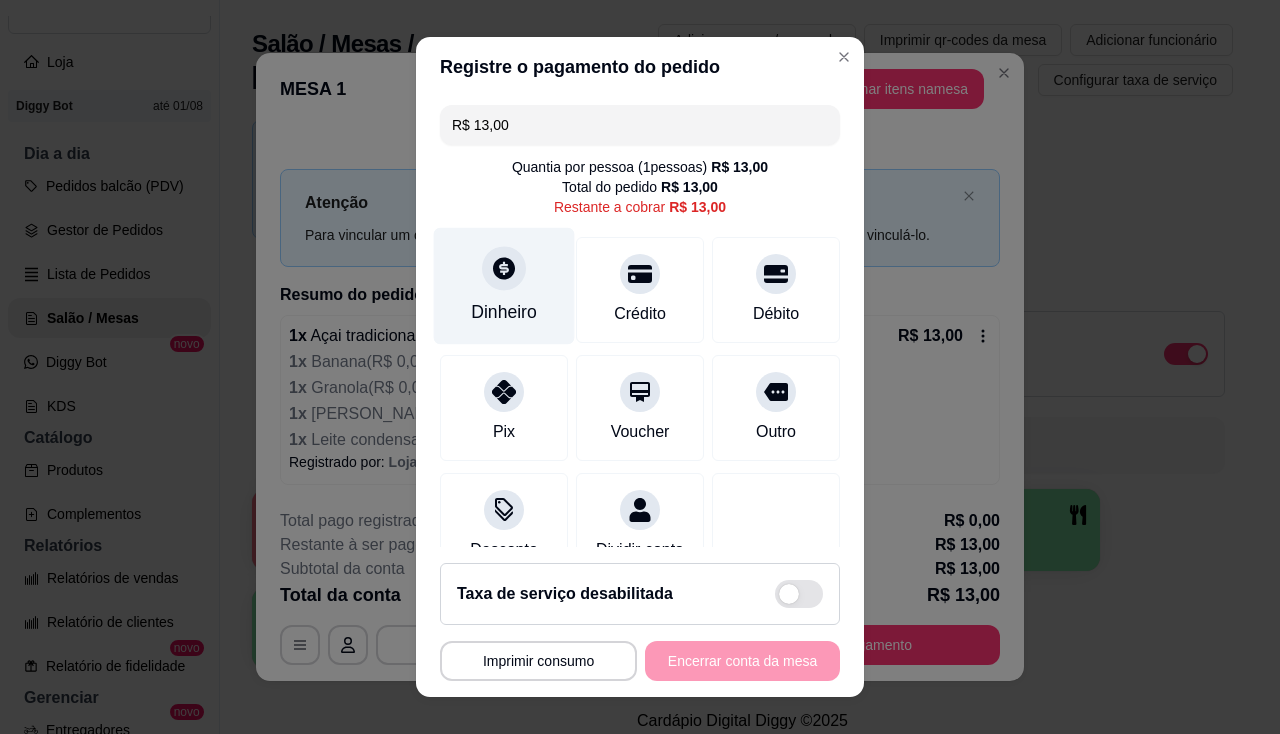 click 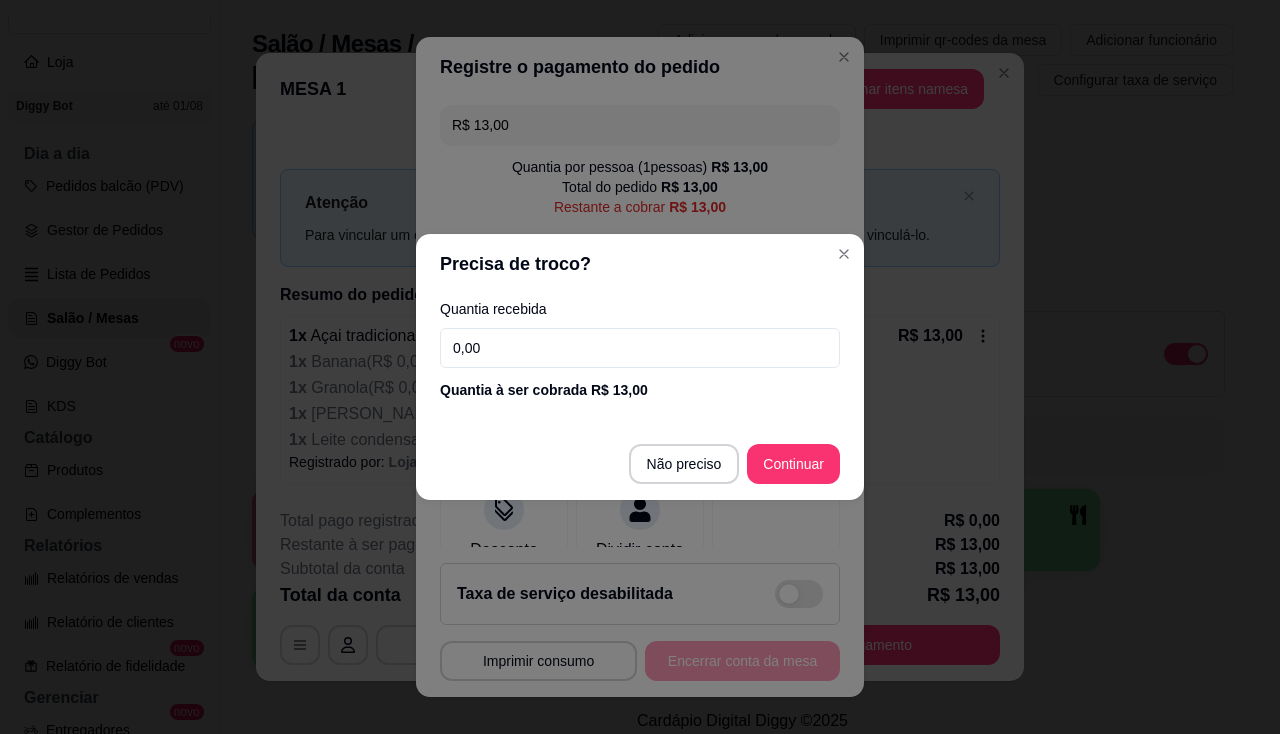 click on "0,00" at bounding box center (640, 348) 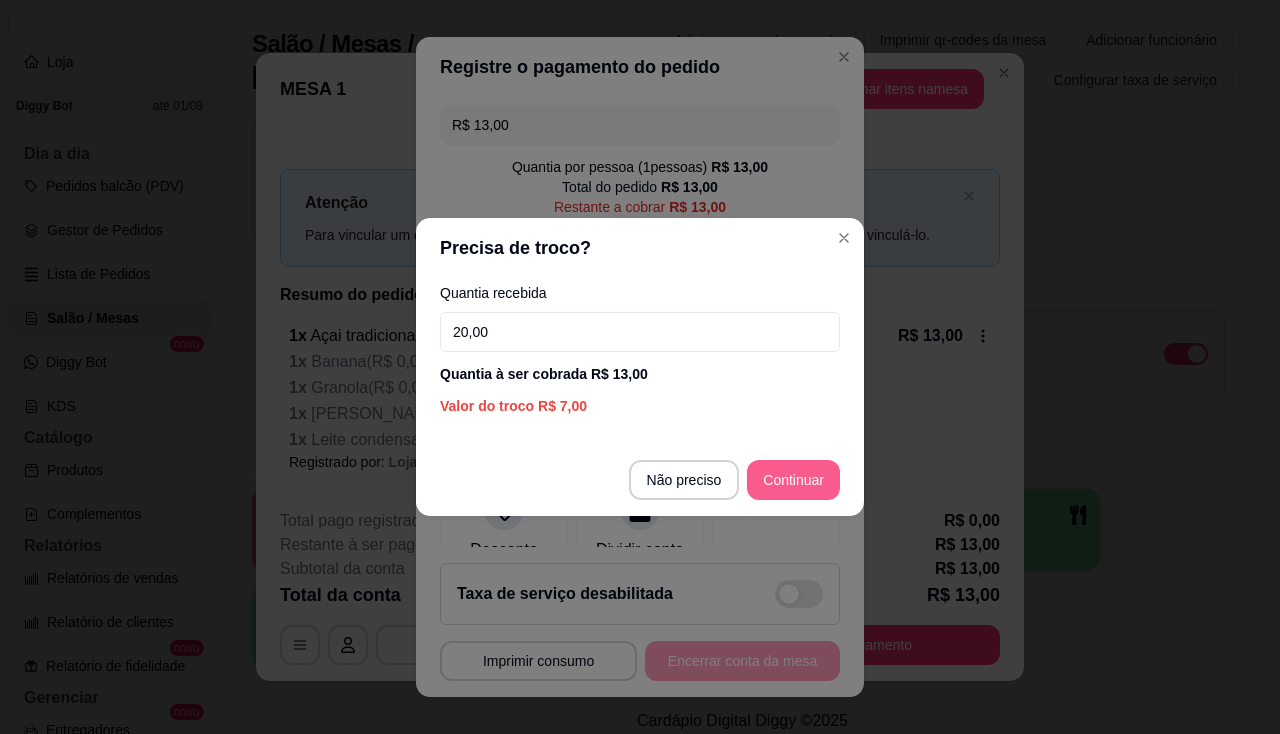 type on "20,00" 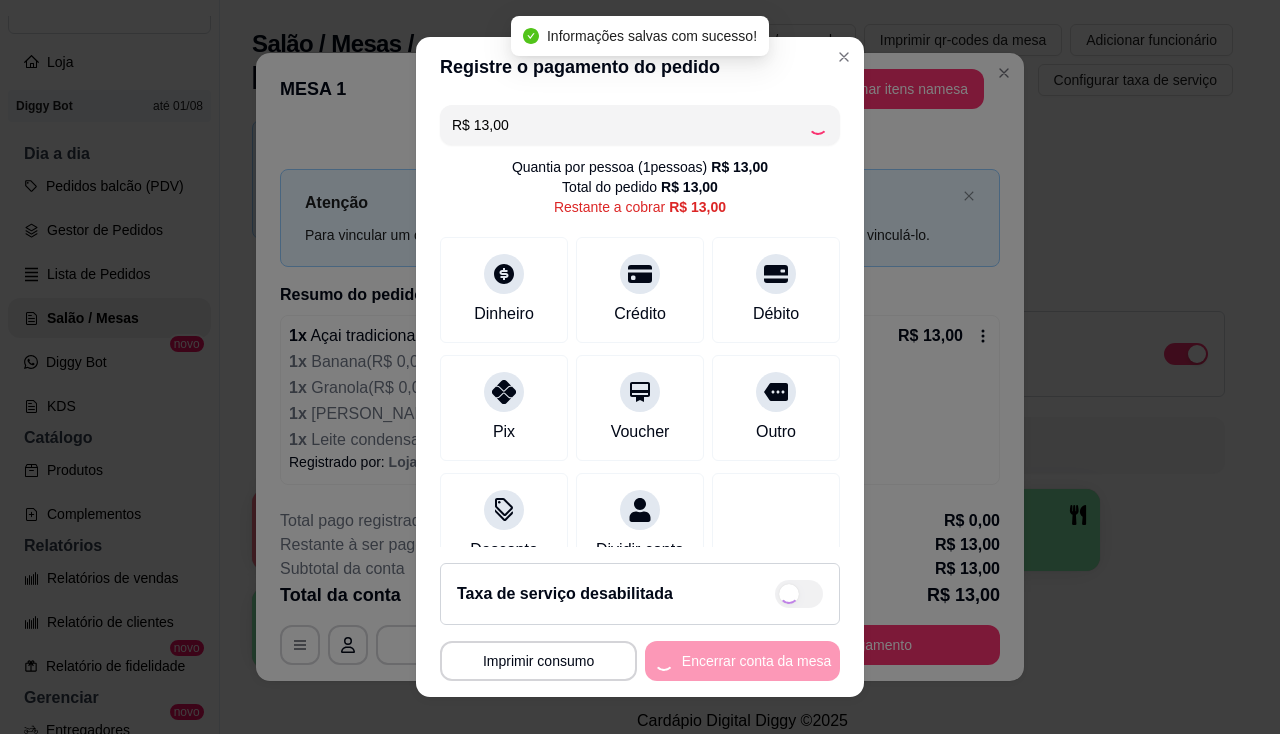 type on "R$ 0,00" 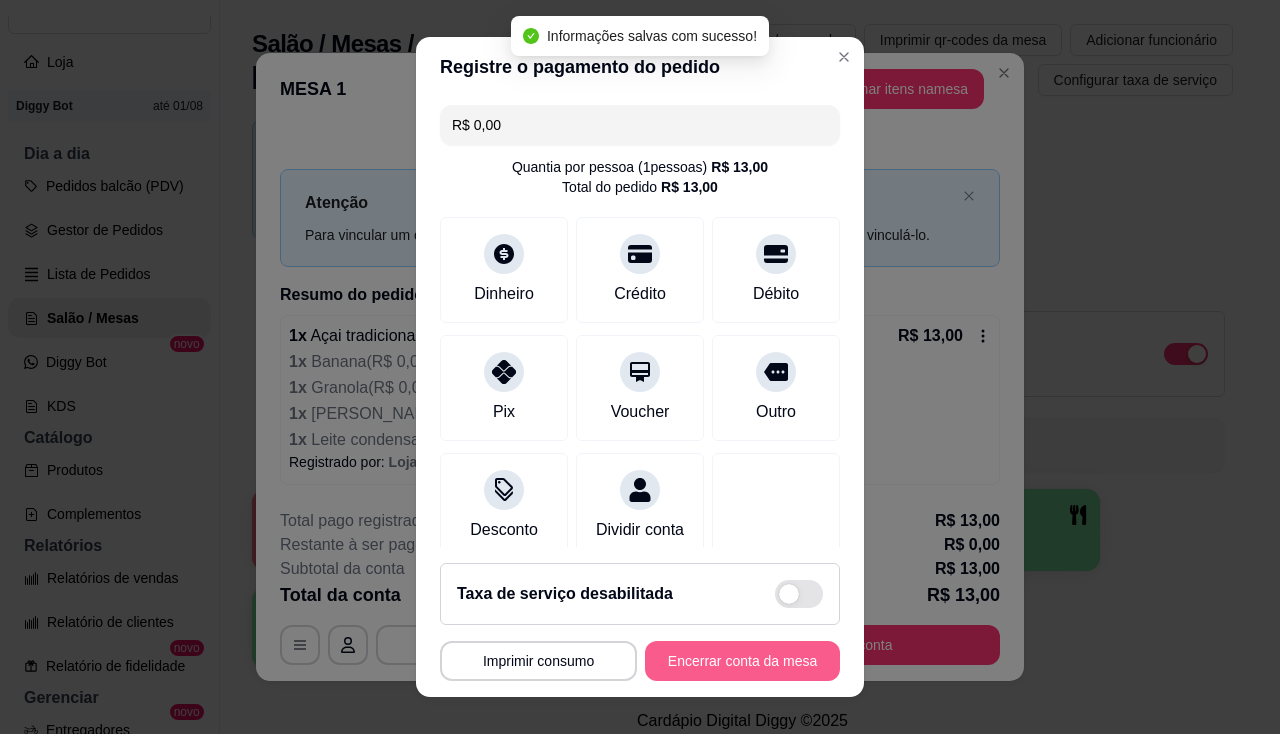 click on "Encerrar conta da mesa" at bounding box center (742, 661) 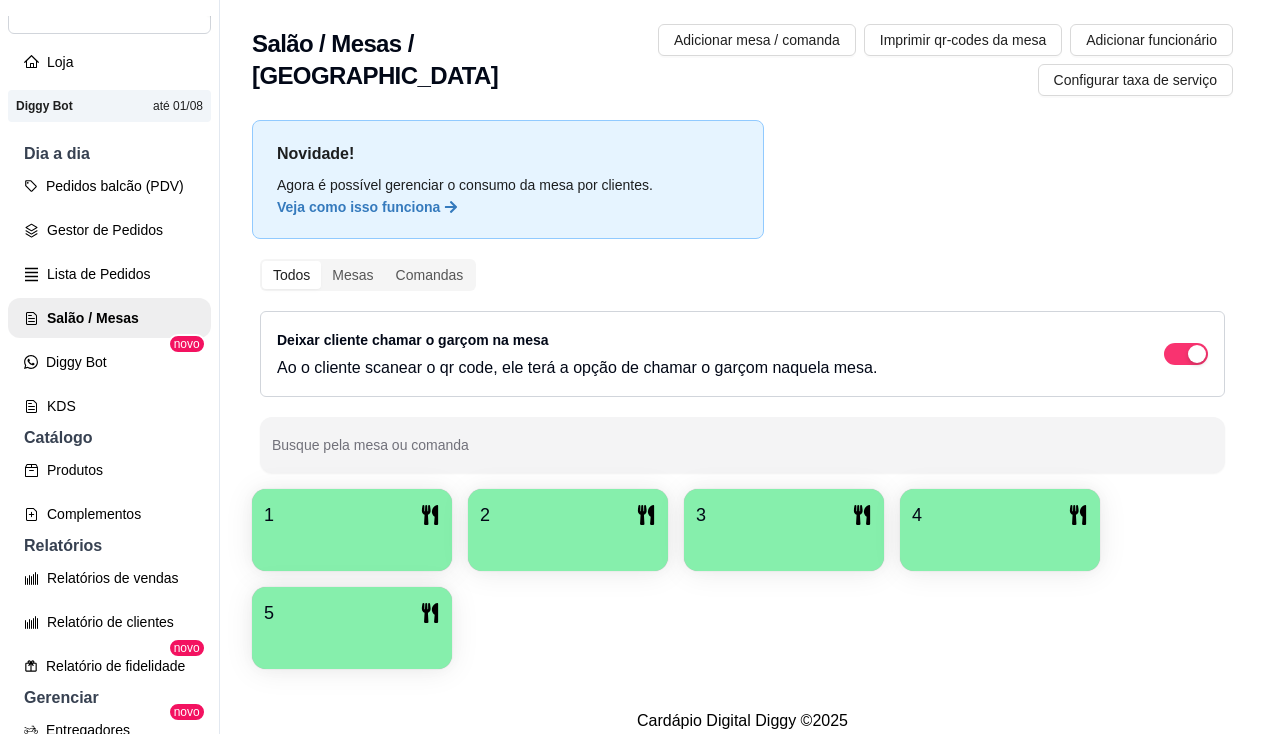click on "Lista de Pedidos" at bounding box center (109, 274) 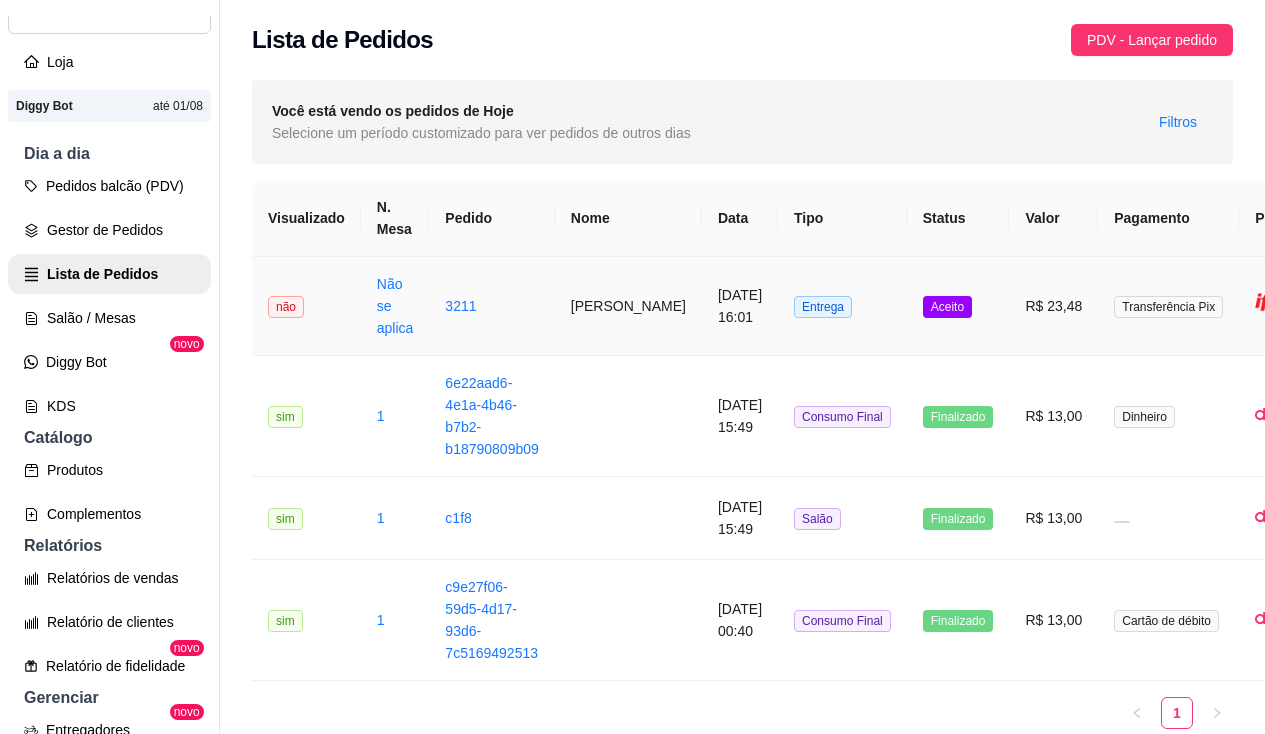 click on "Não se aplica" at bounding box center (395, 306) 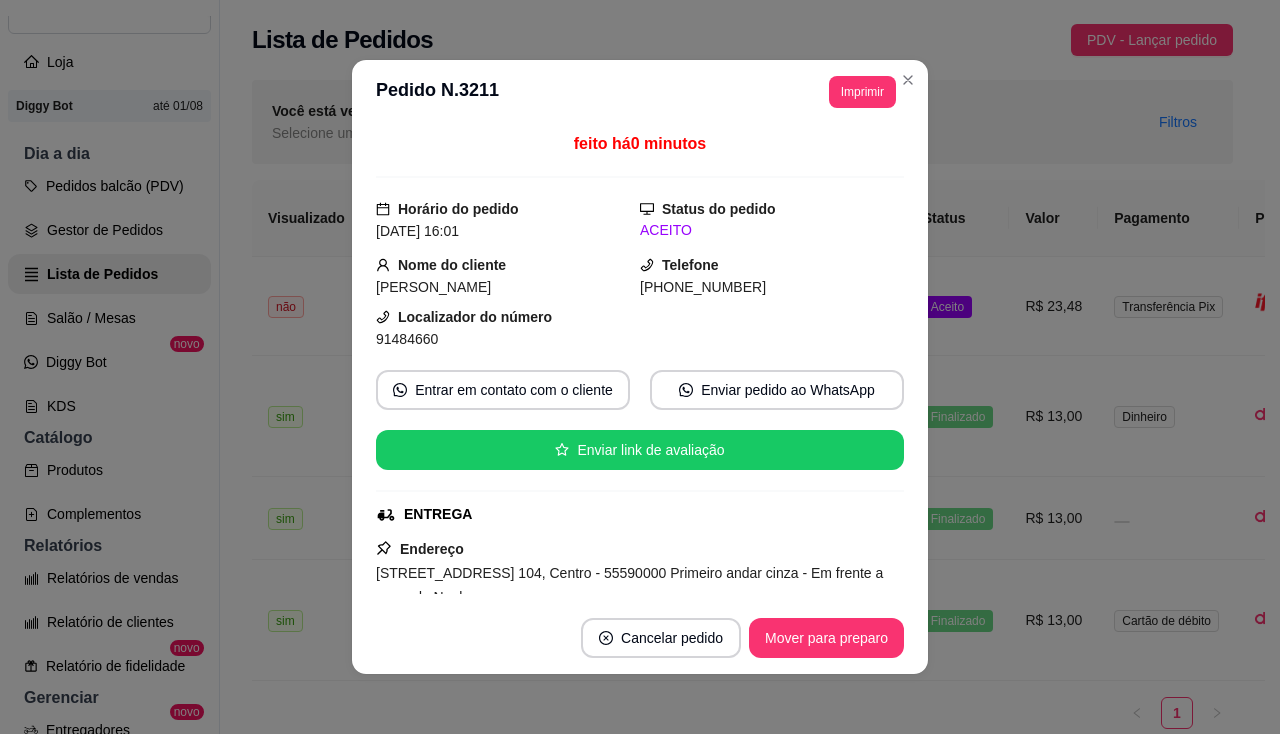 click on "**********" at bounding box center (640, 92) 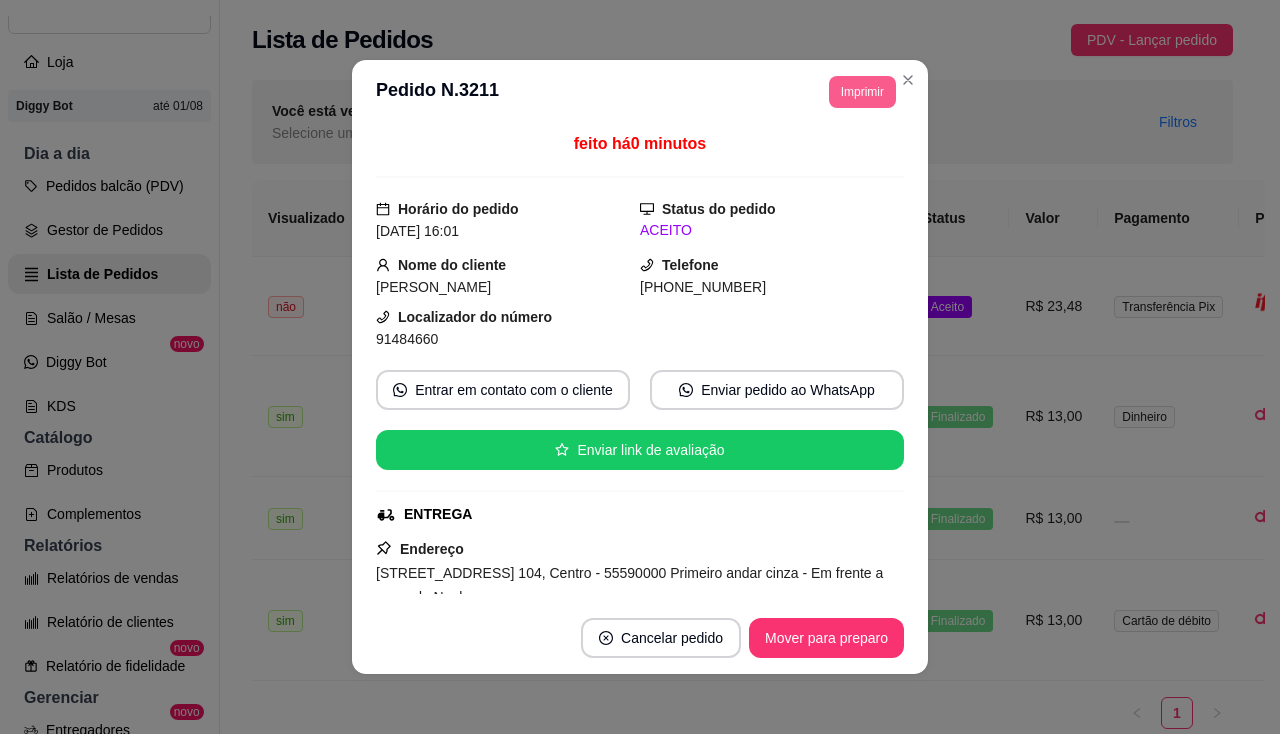 click on "Imprimir" at bounding box center (862, 92) 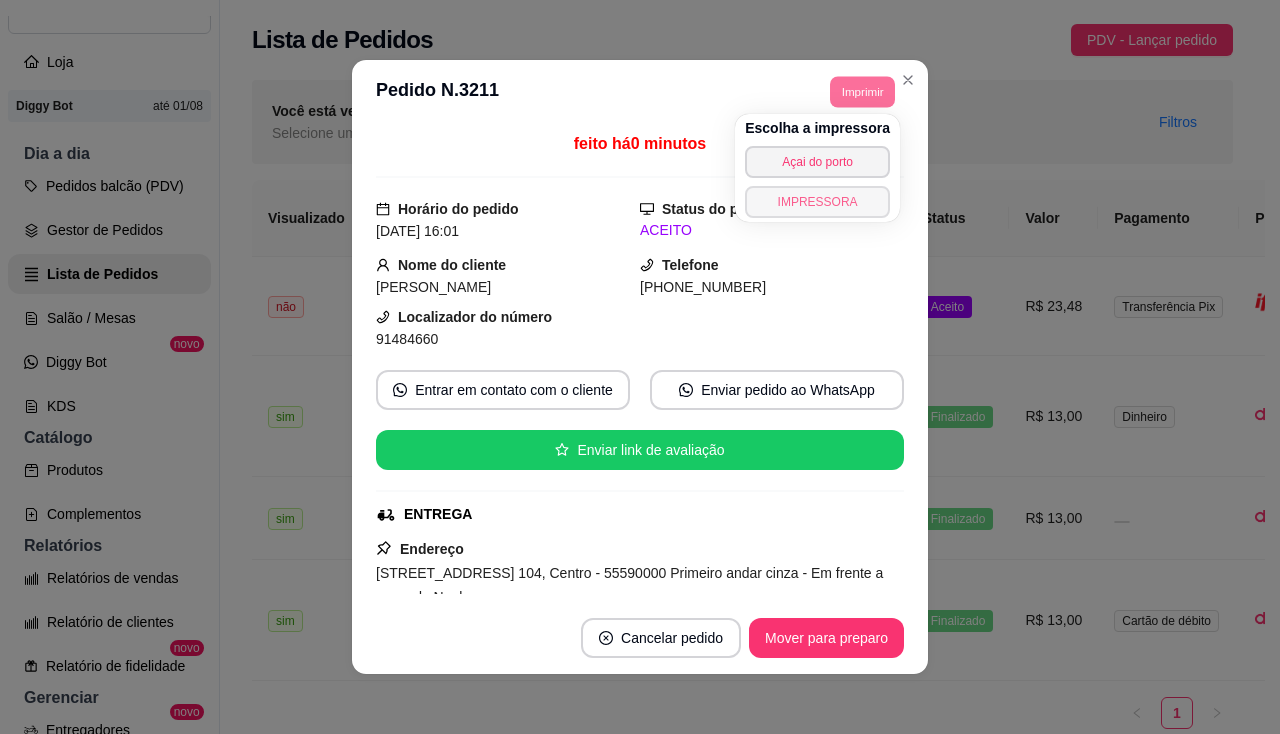 click on "IMPRESSORA" at bounding box center [817, 202] 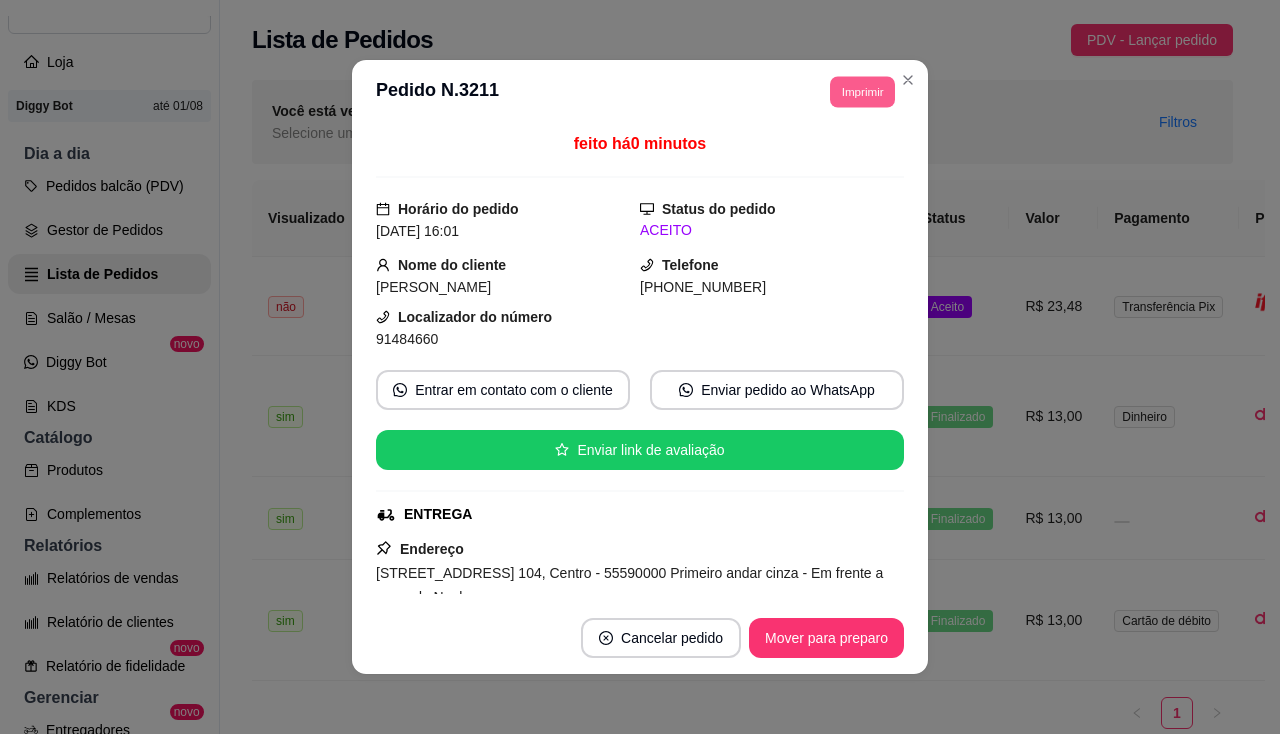 click on "Imprimir" at bounding box center (862, 91) 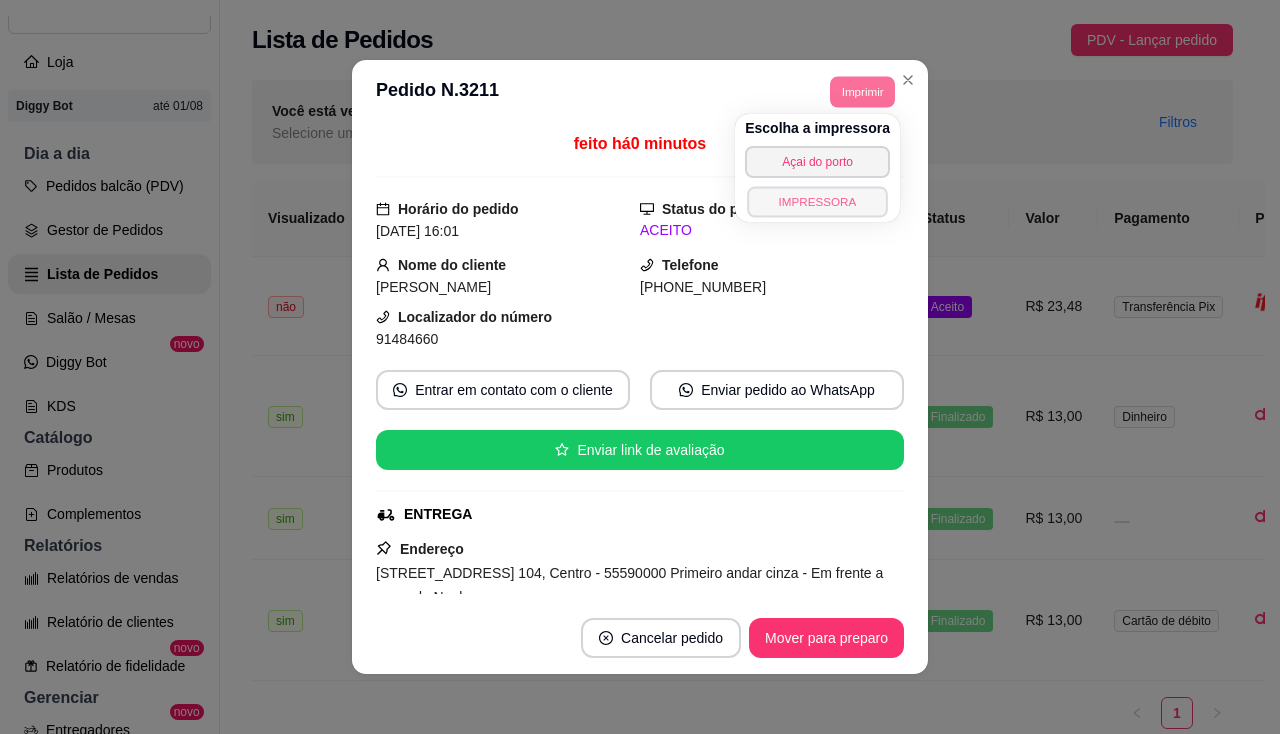 click on "IMPRESSORA" at bounding box center (817, 201) 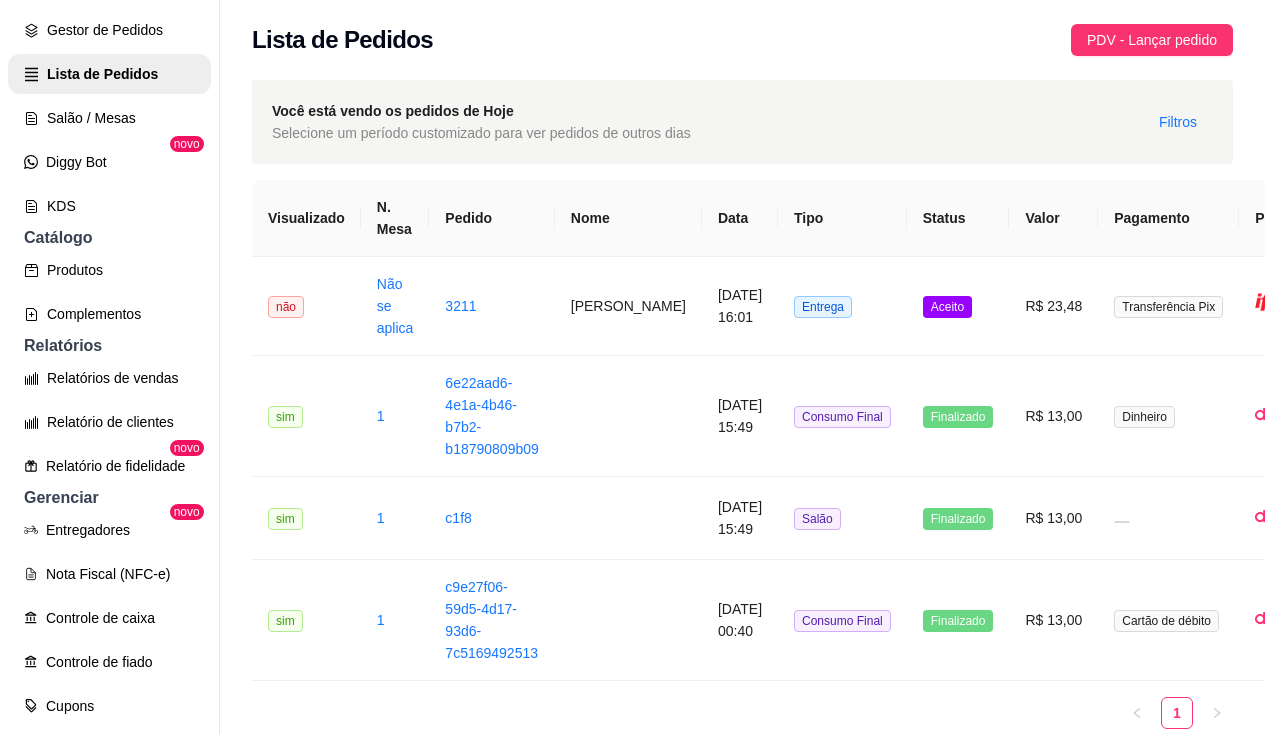 scroll, scrollTop: 500, scrollLeft: 0, axis: vertical 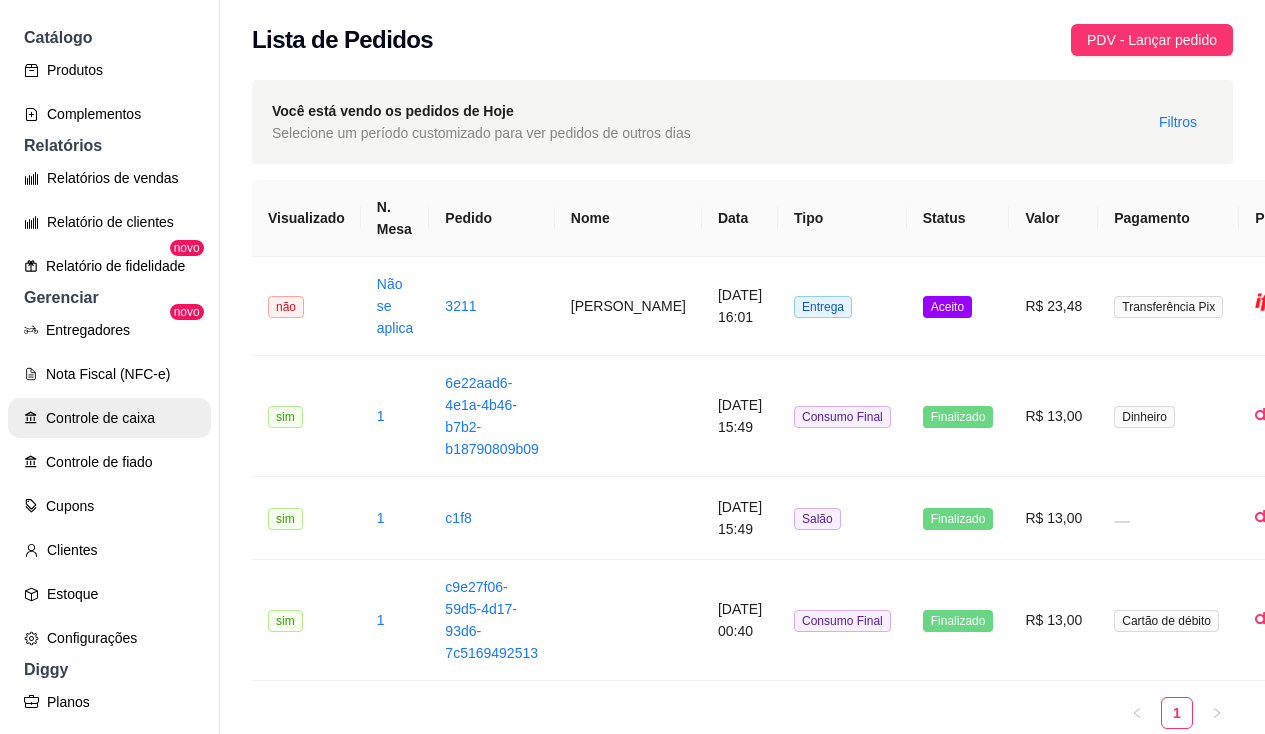 click on "Controle de caixa" at bounding box center (109, 418) 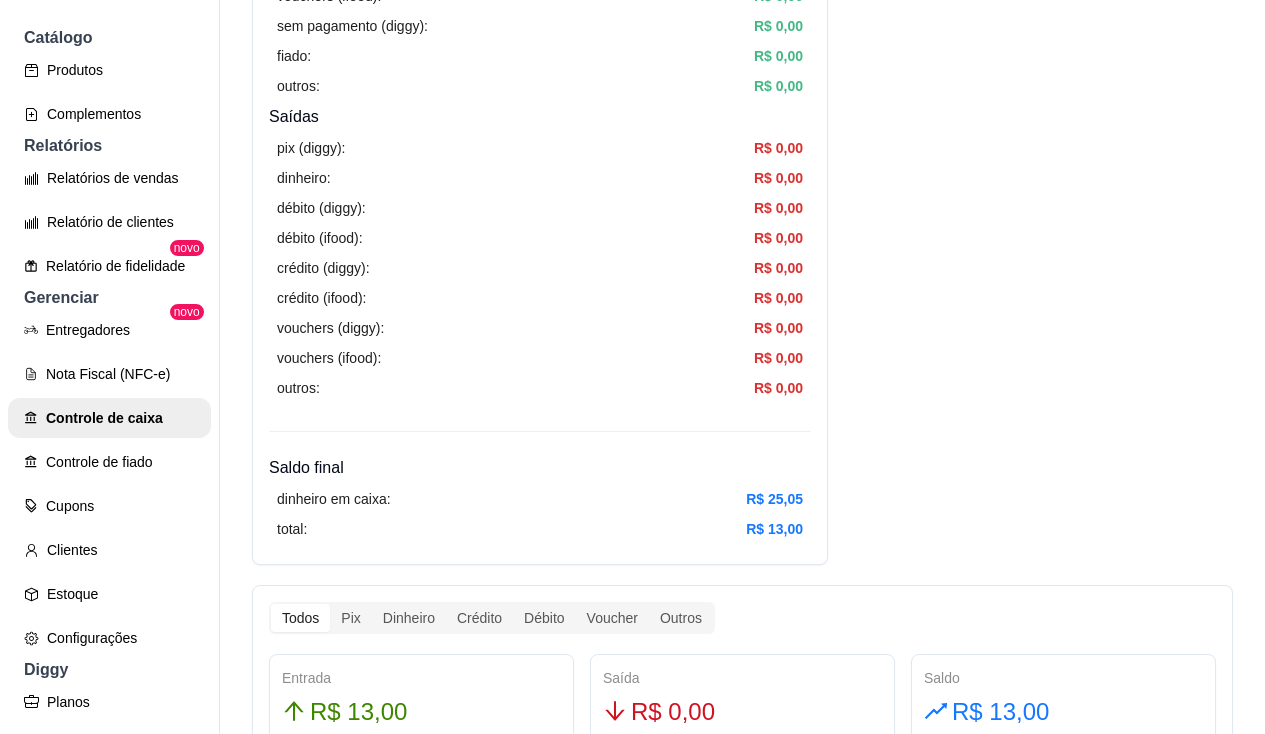 scroll, scrollTop: 400, scrollLeft: 0, axis: vertical 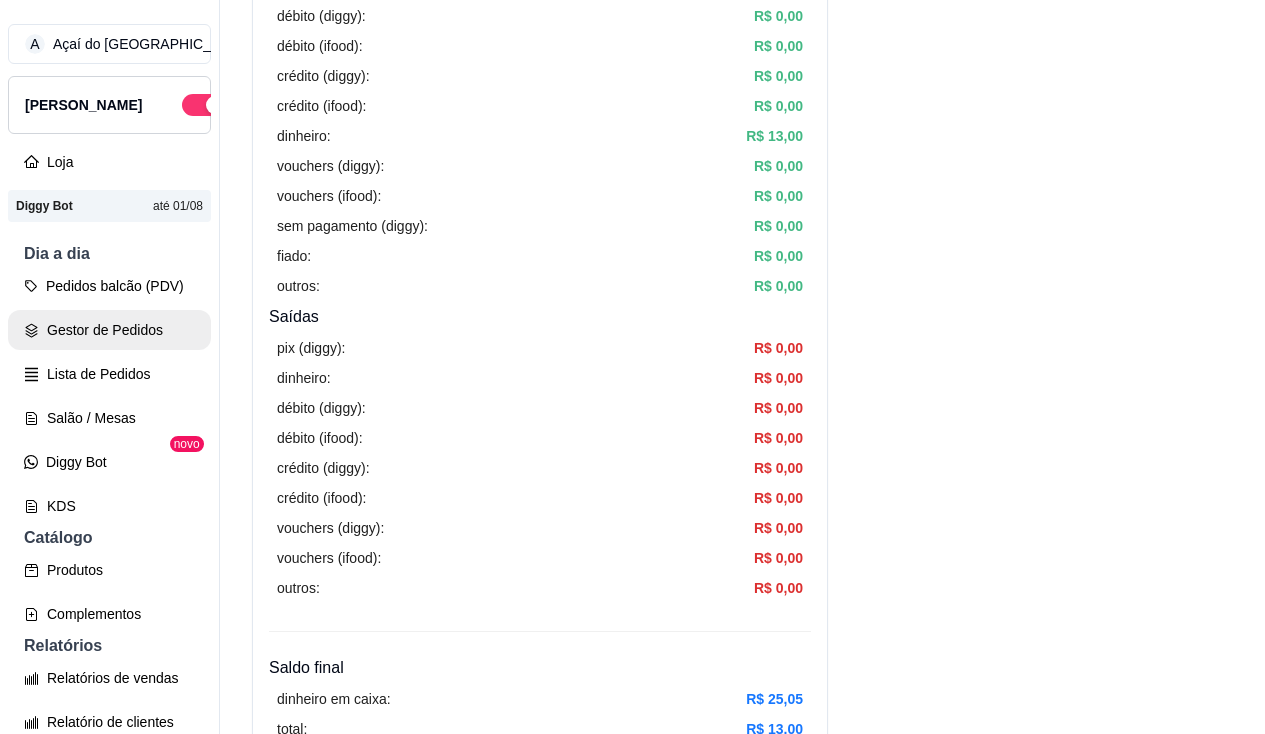 click on "Gestor de Pedidos" at bounding box center (109, 330) 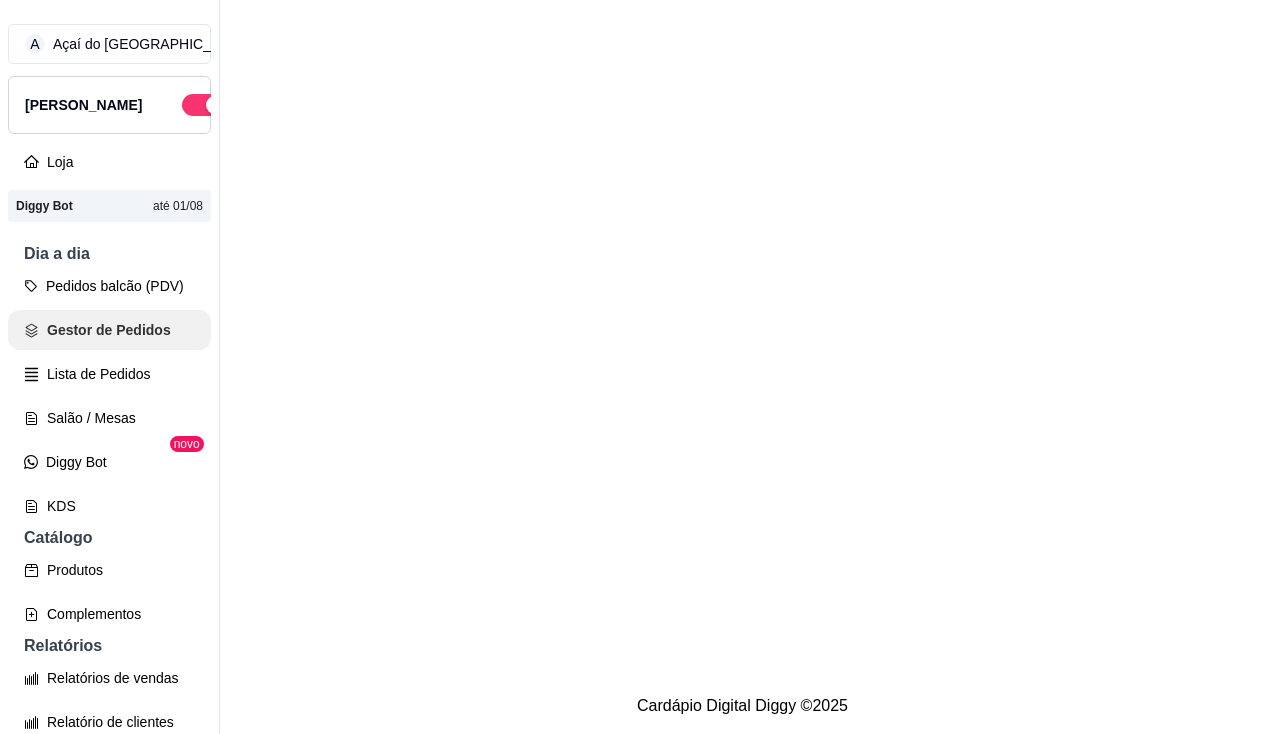 scroll, scrollTop: 0, scrollLeft: 0, axis: both 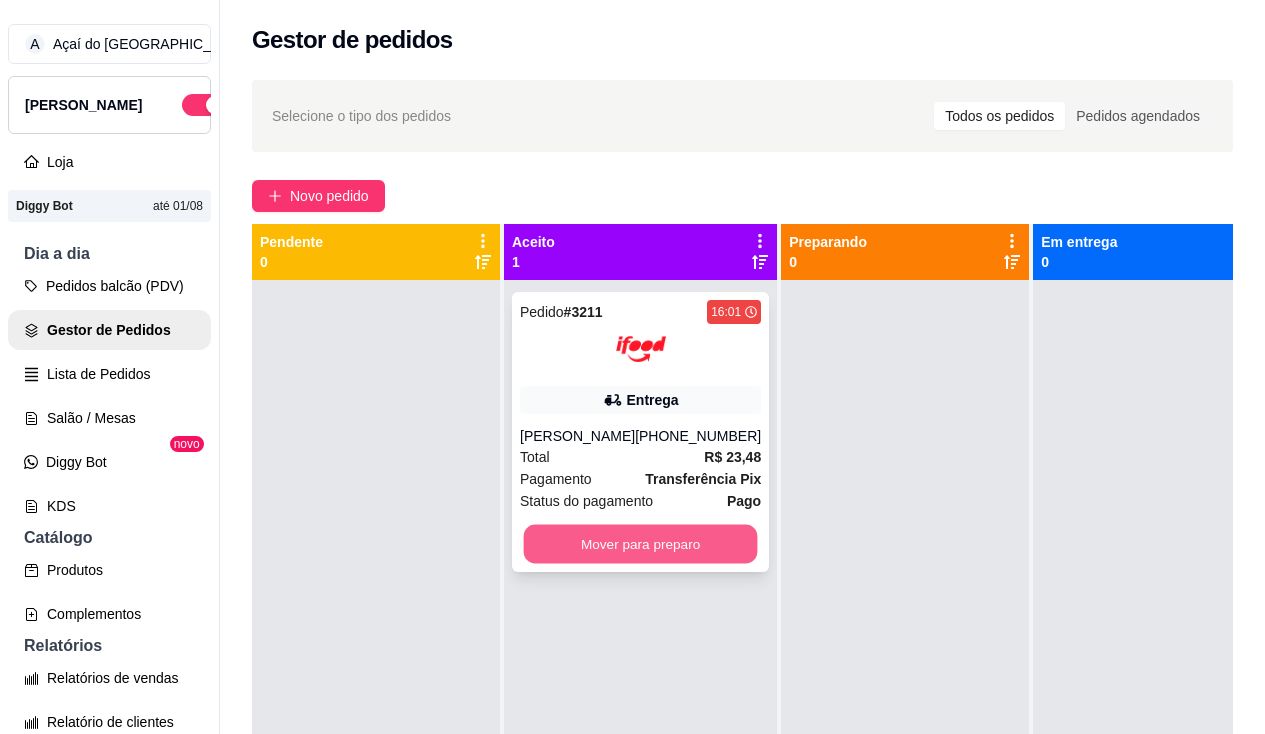 click on "Mover para preparo" at bounding box center (641, 544) 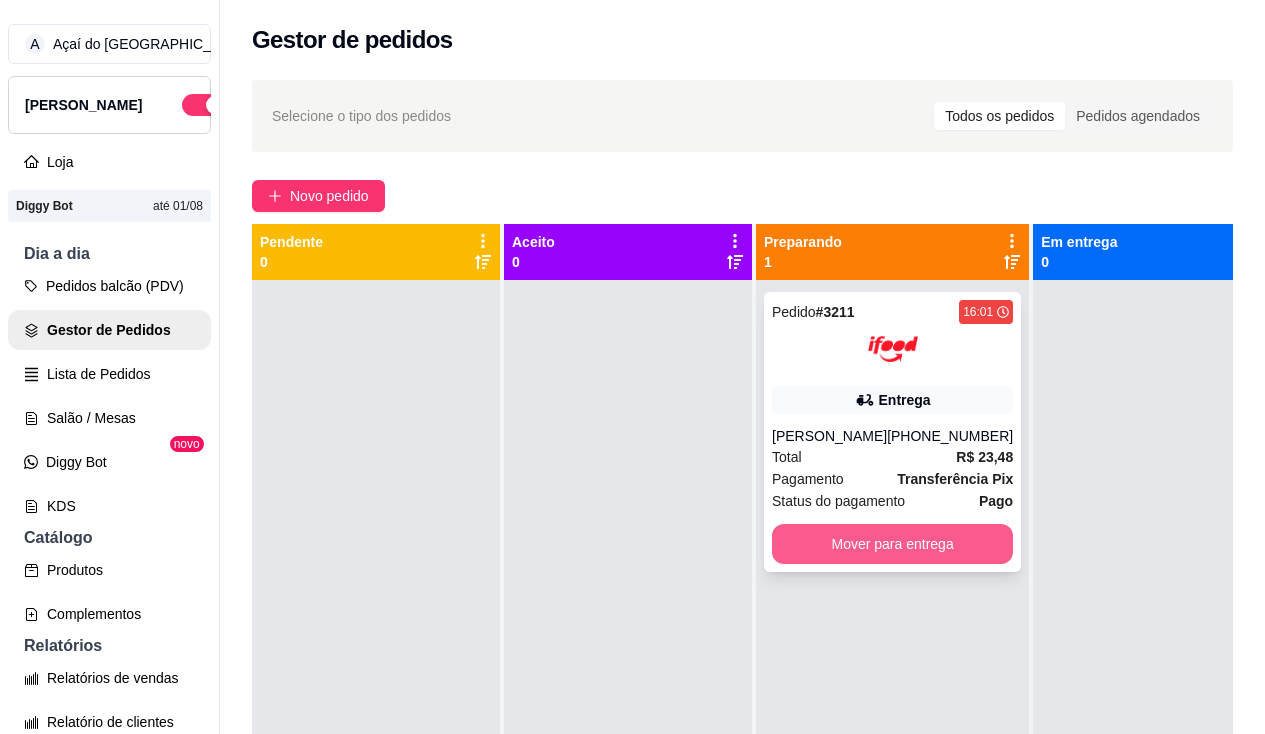 click on "Mover para entrega" at bounding box center (892, 544) 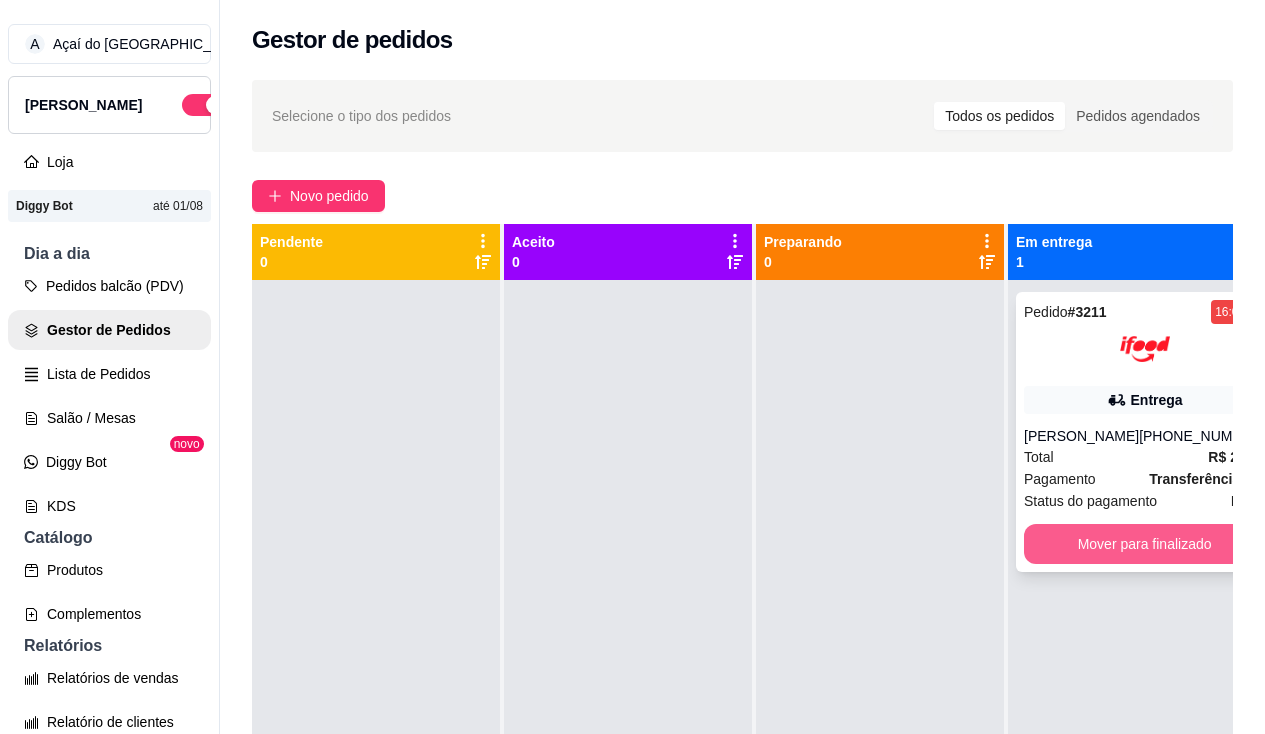 click on "Mover para finalizado" at bounding box center (1144, 544) 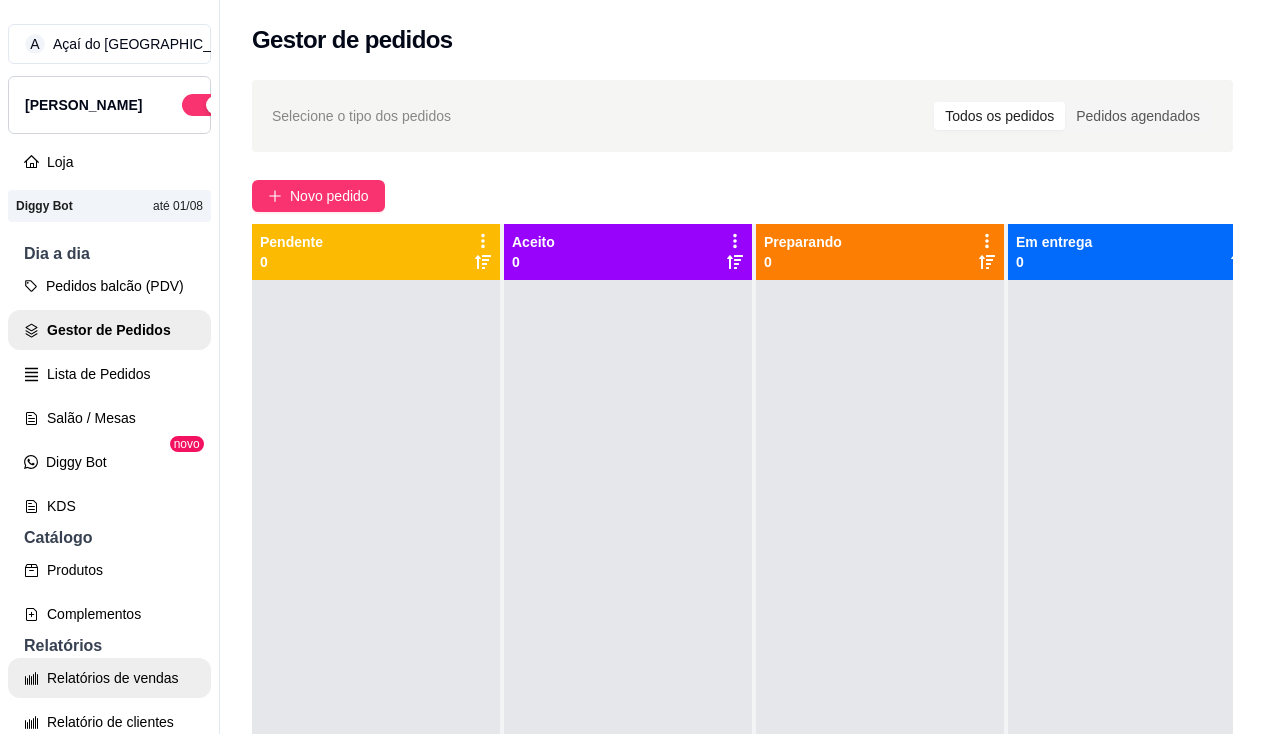 scroll, scrollTop: 400, scrollLeft: 0, axis: vertical 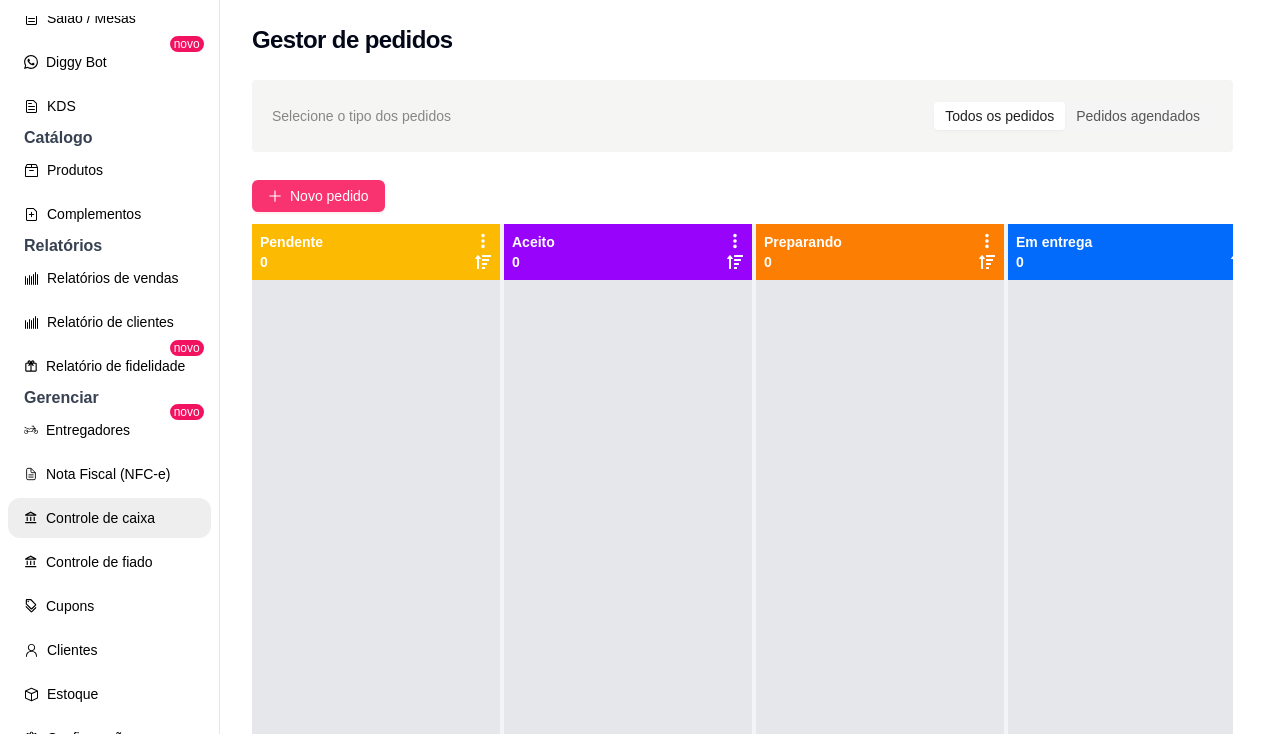 click on "Controle de caixa" at bounding box center [109, 518] 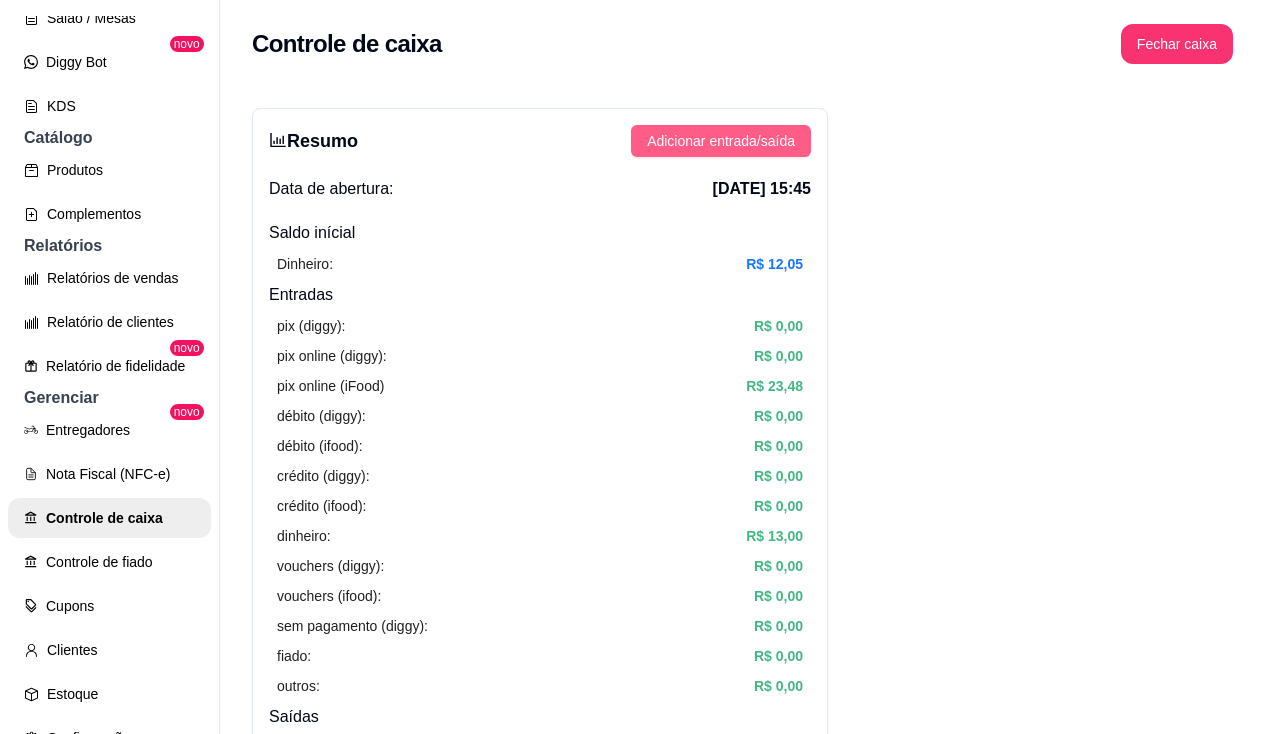 click on "Adicionar entrada/saída" at bounding box center (721, 141) 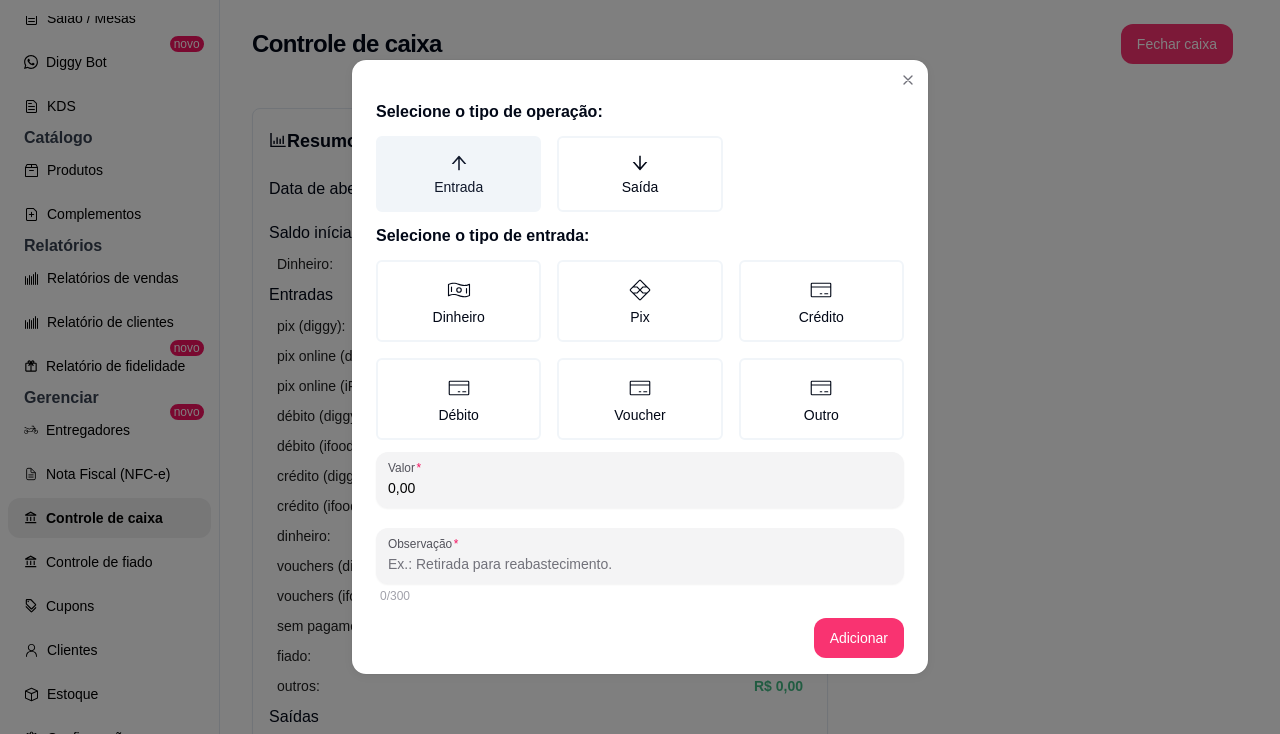 click 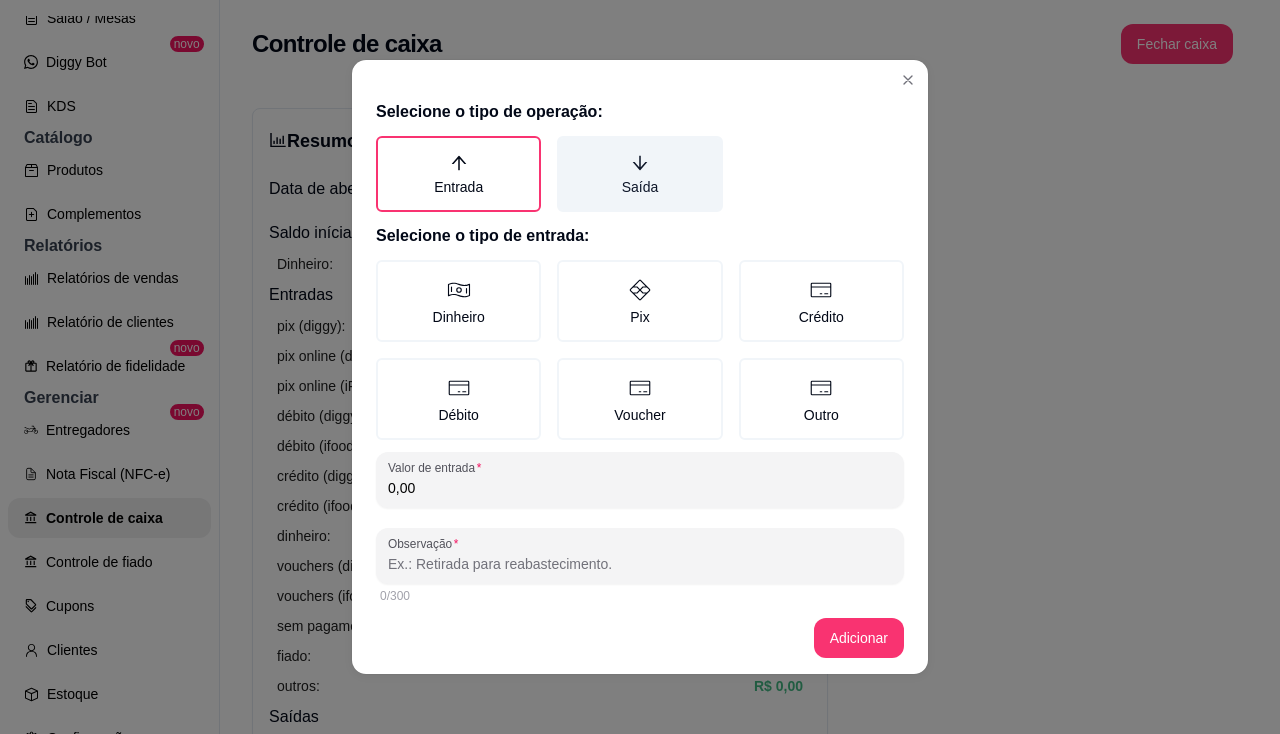 click 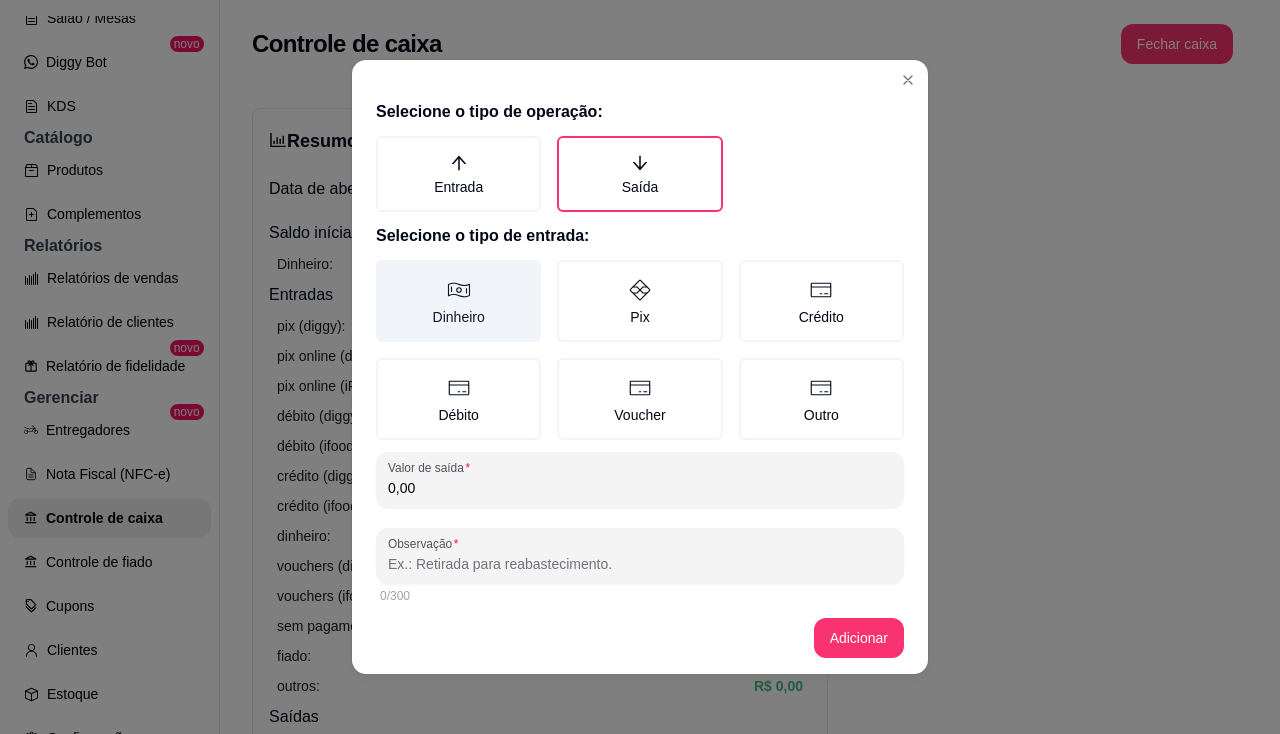 click on "Dinheiro" at bounding box center [458, 301] 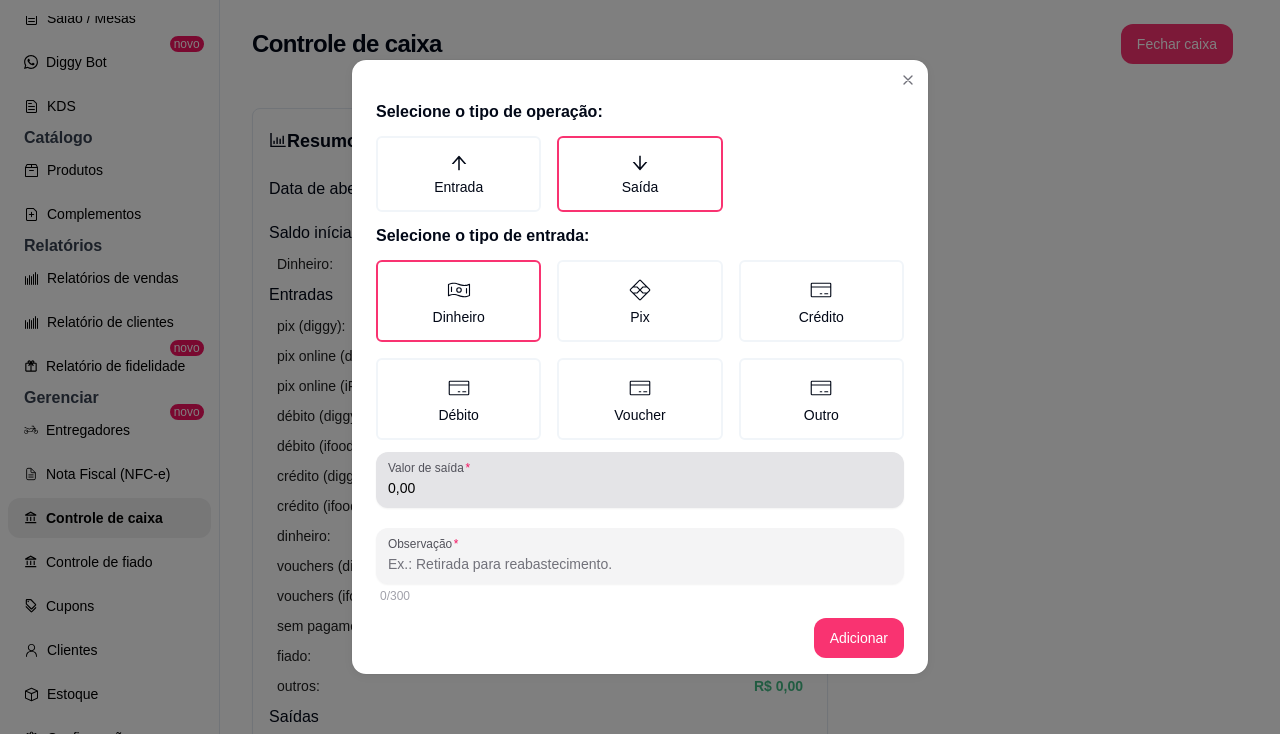 click on "0,00" at bounding box center [640, 488] 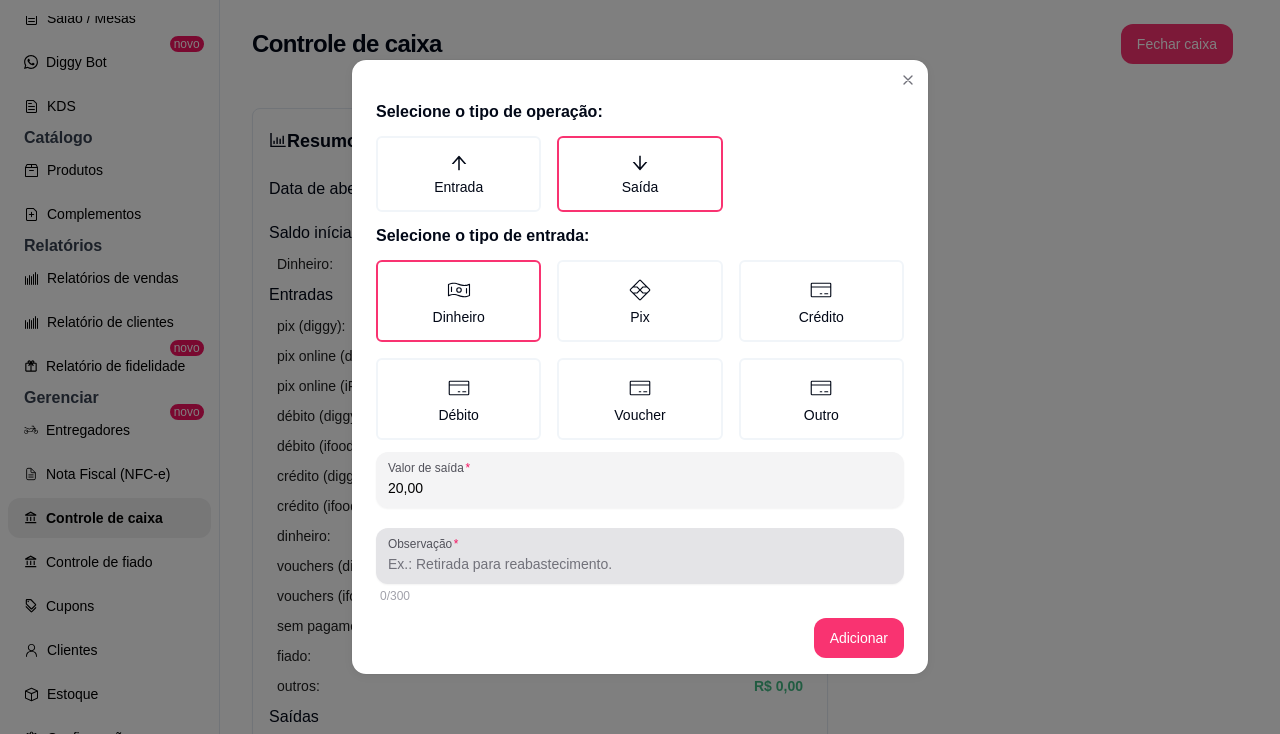 type on "20,00" 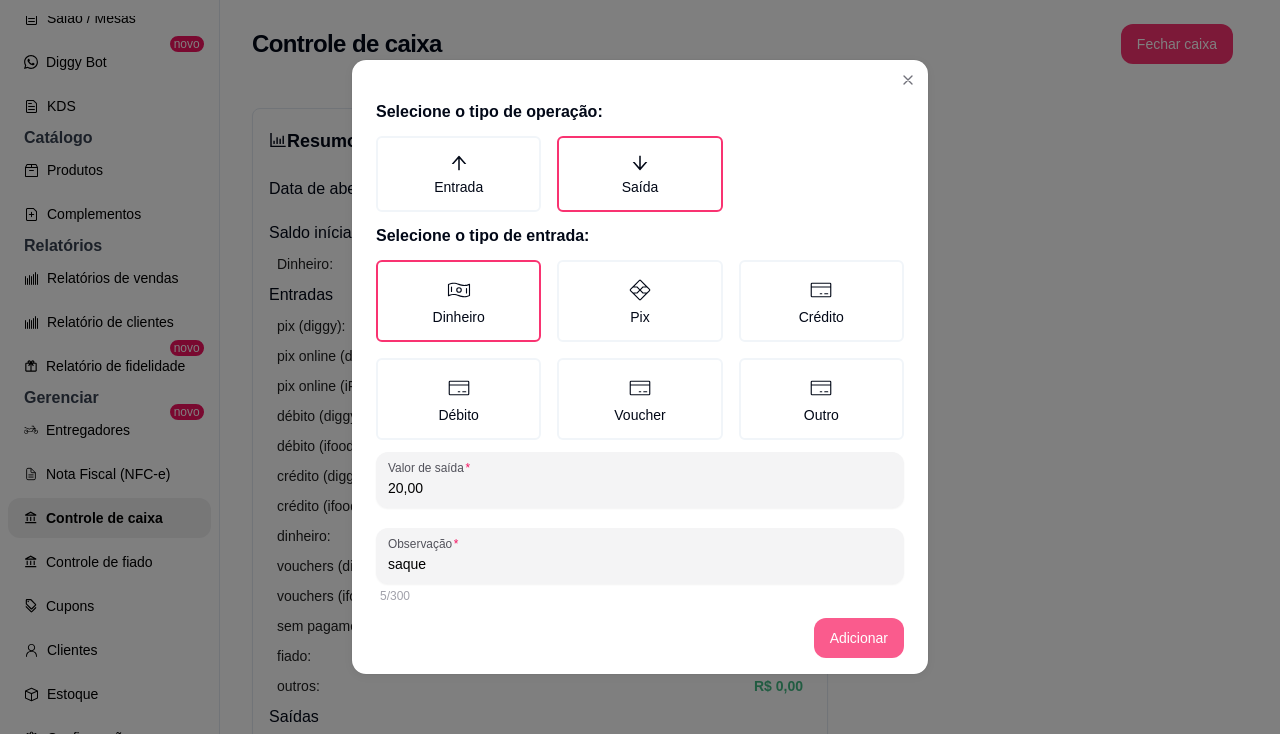 type on "saque" 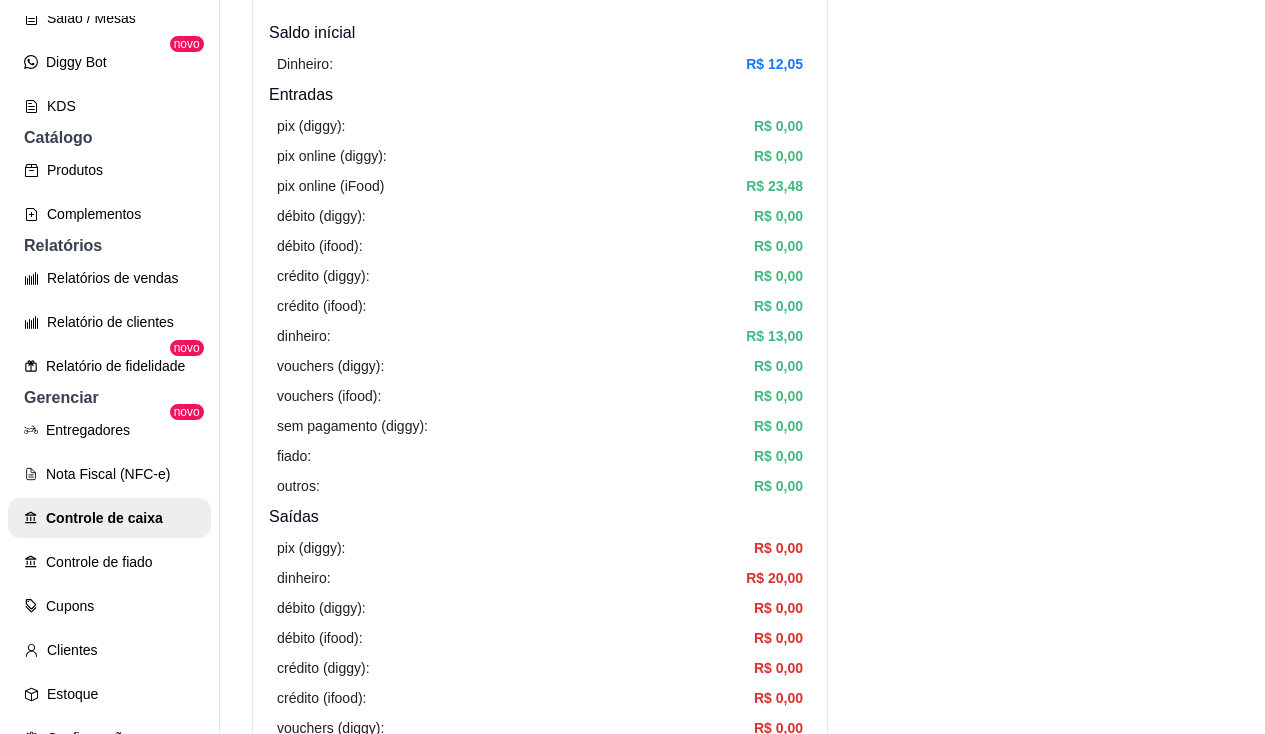 scroll, scrollTop: 300, scrollLeft: 0, axis: vertical 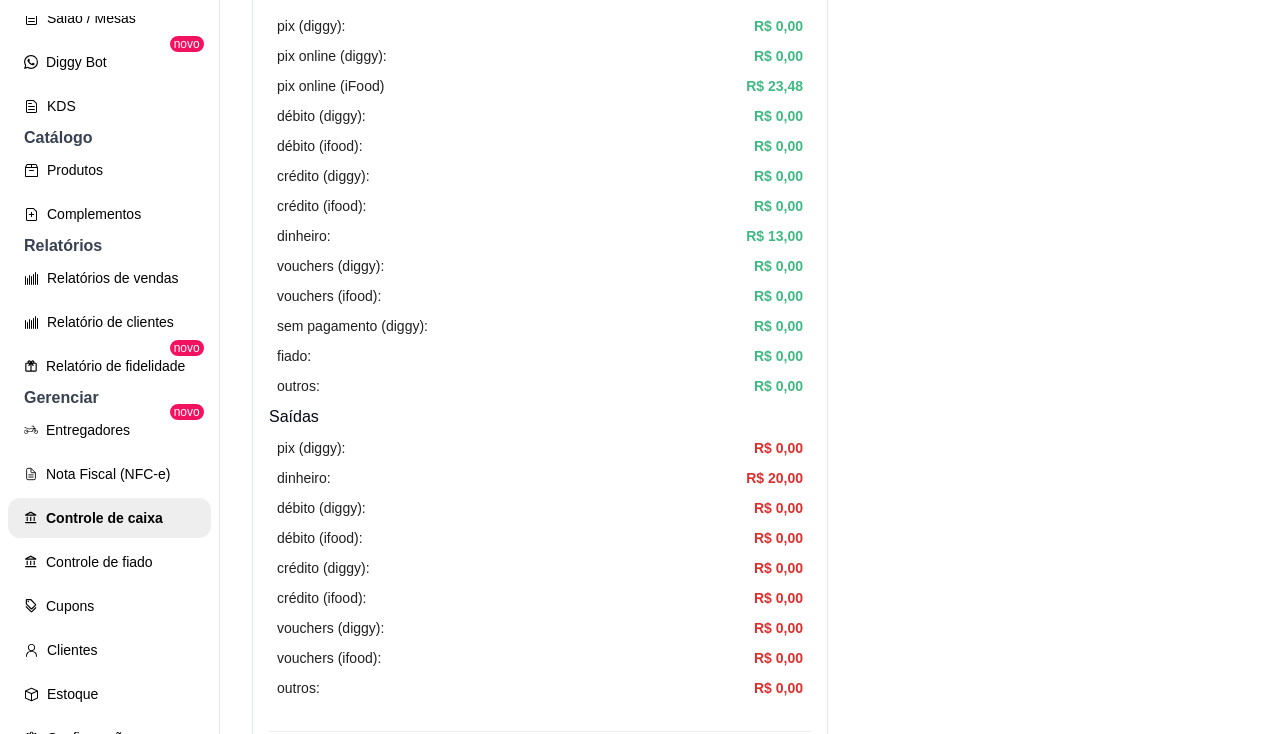 type 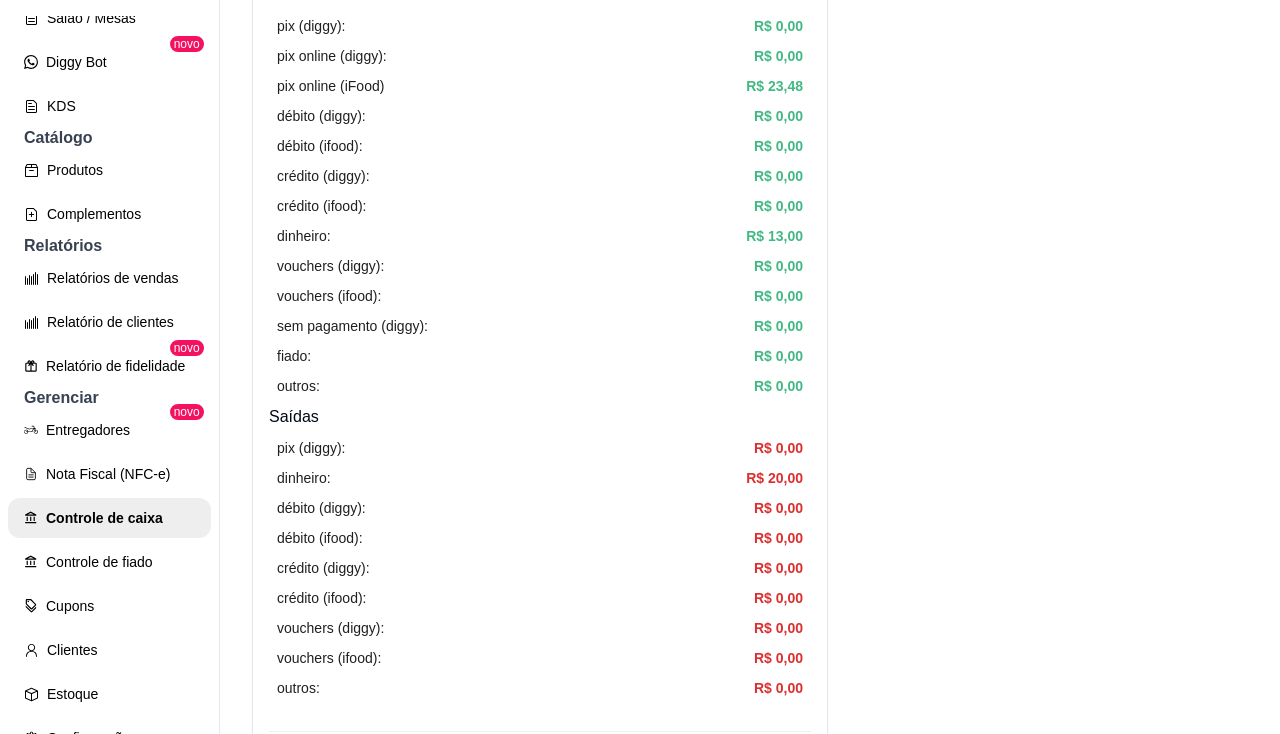 click on "Adicionar entrada/saída" at bounding box center (721, -159) 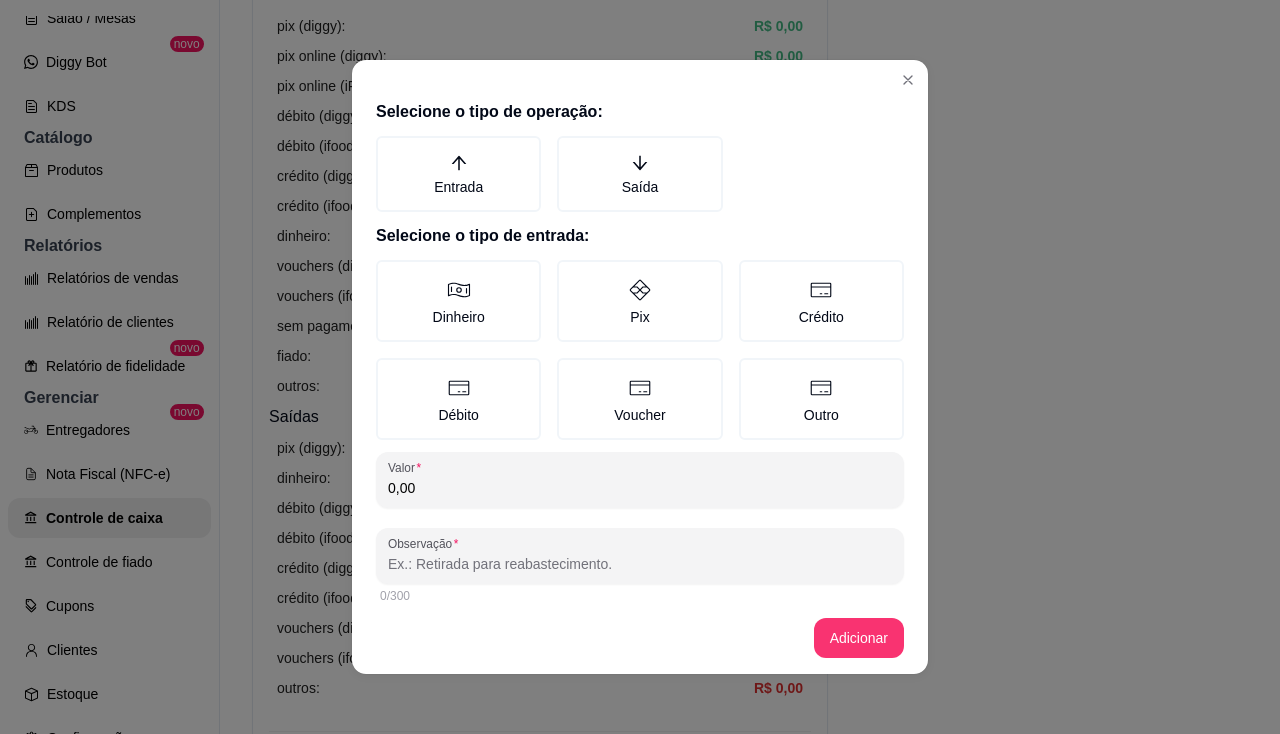 click on "Adicionar entrada/saída" at bounding box center [721, -159] 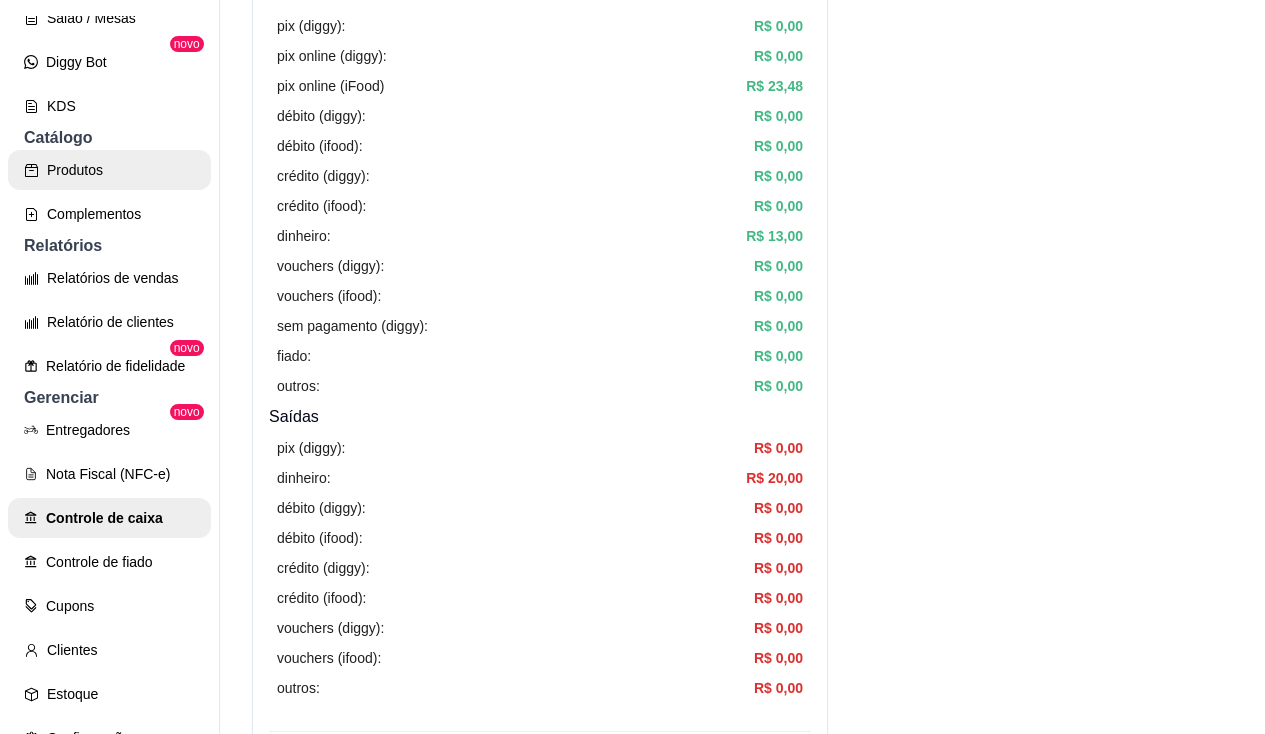 scroll, scrollTop: 0, scrollLeft: 0, axis: both 